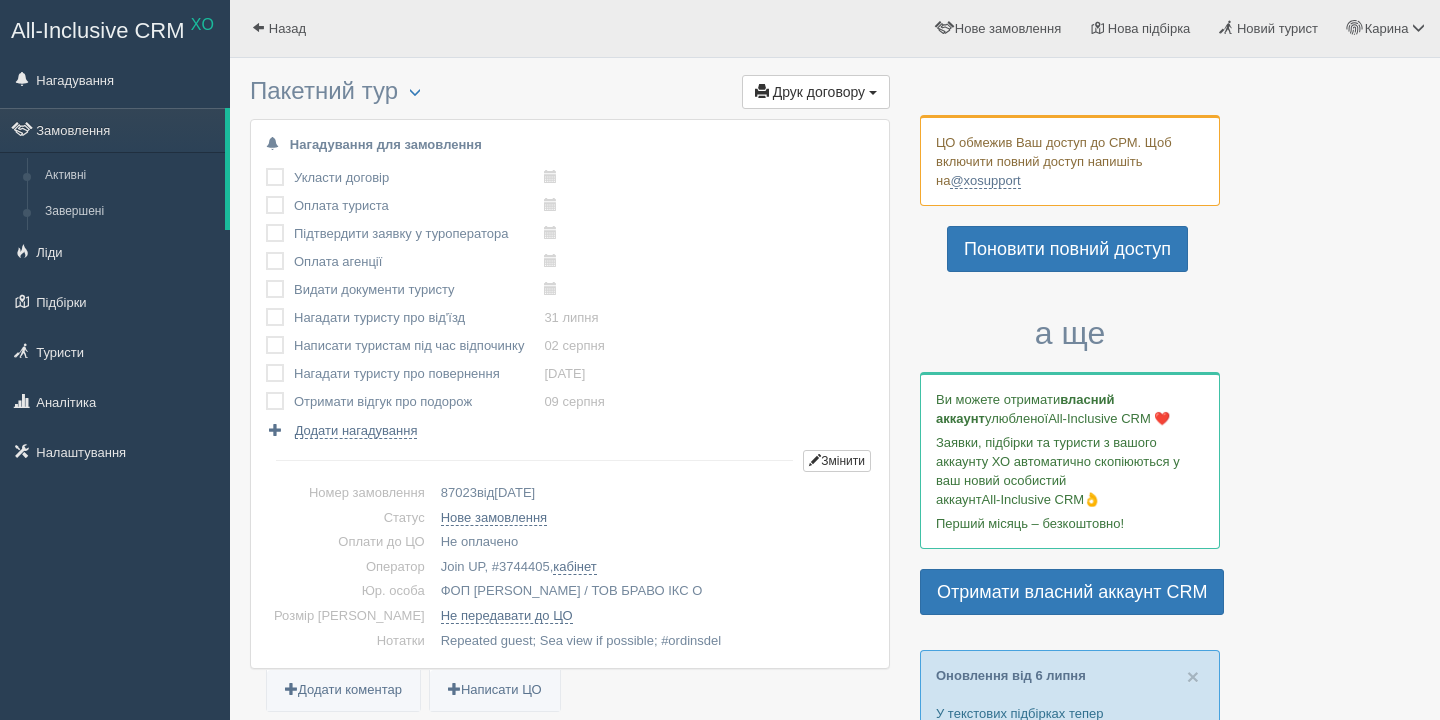 scroll, scrollTop: 0, scrollLeft: 0, axis: both 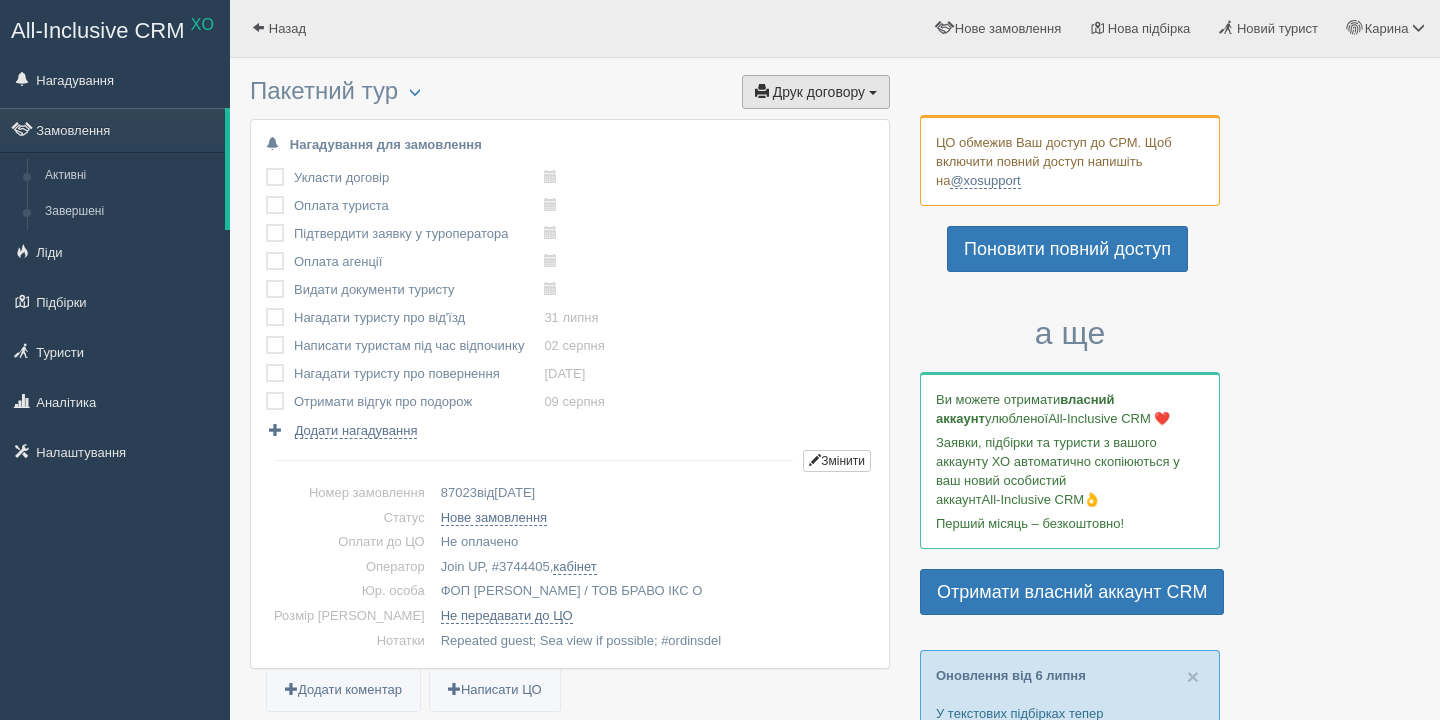 click on "Друк договору" at bounding box center [819, 92] 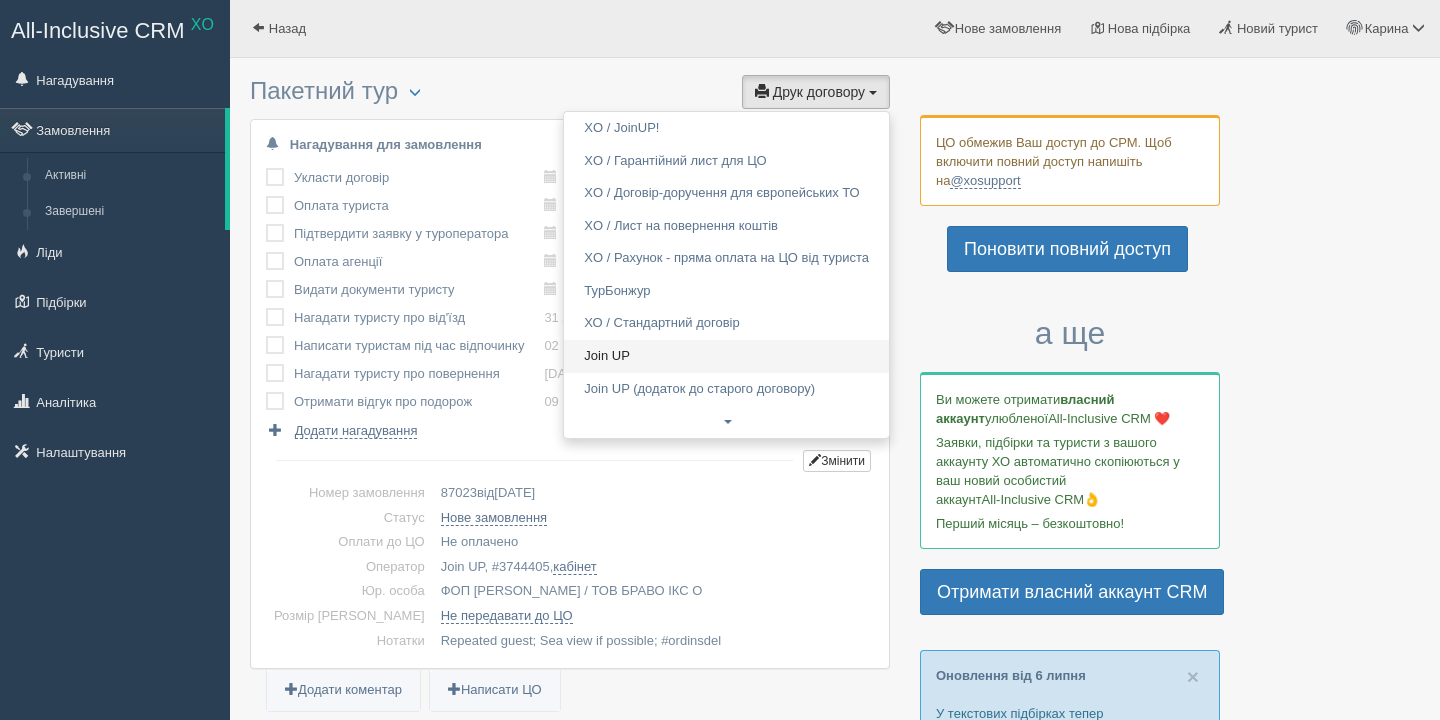 click on "Join UP" at bounding box center [726, 356] 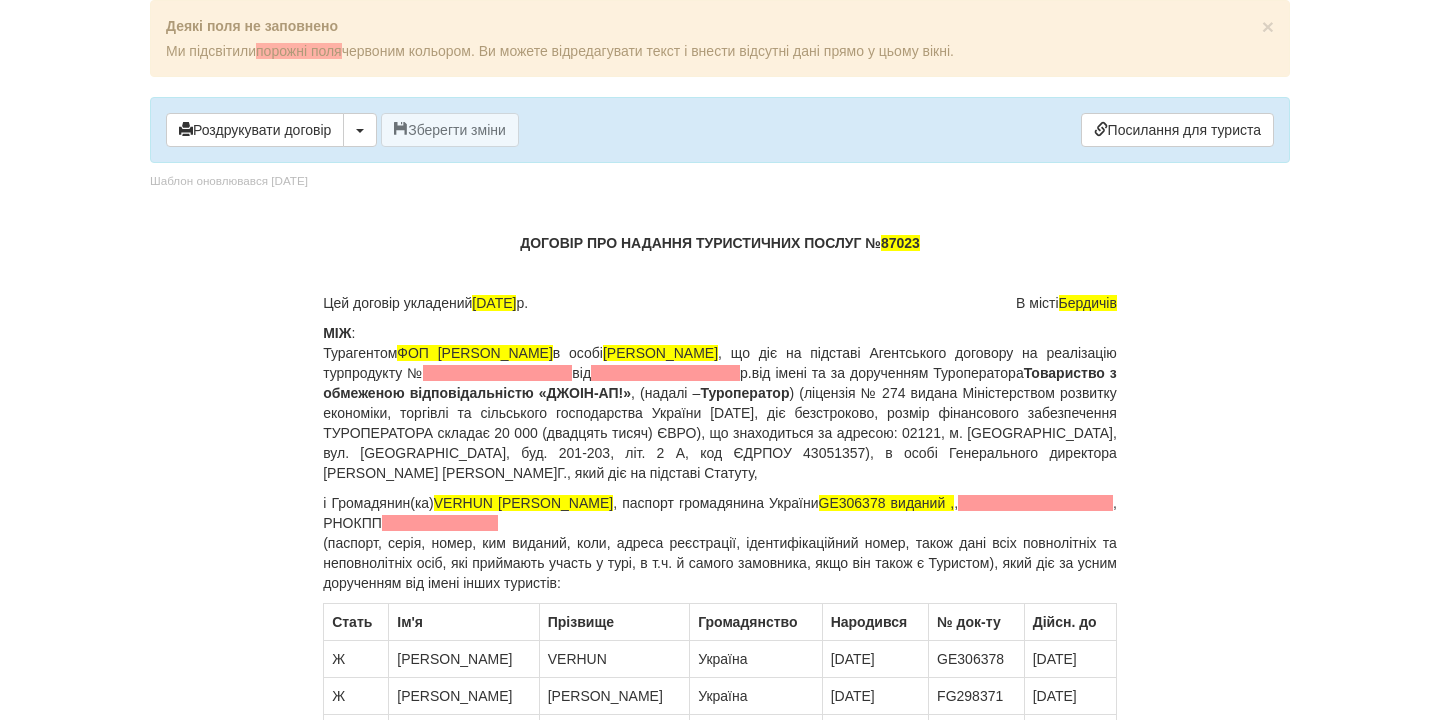 scroll, scrollTop: 0, scrollLeft: 0, axis: both 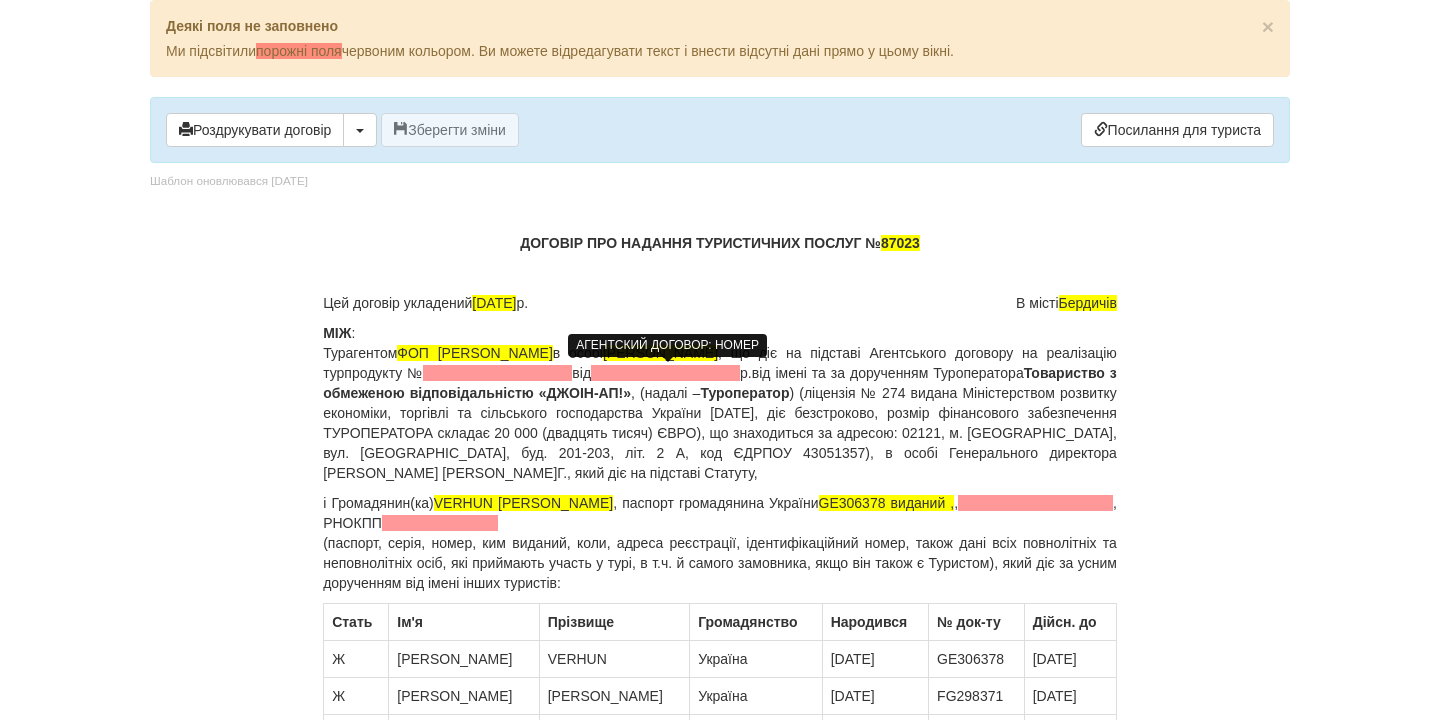 click at bounding box center [497, 373] 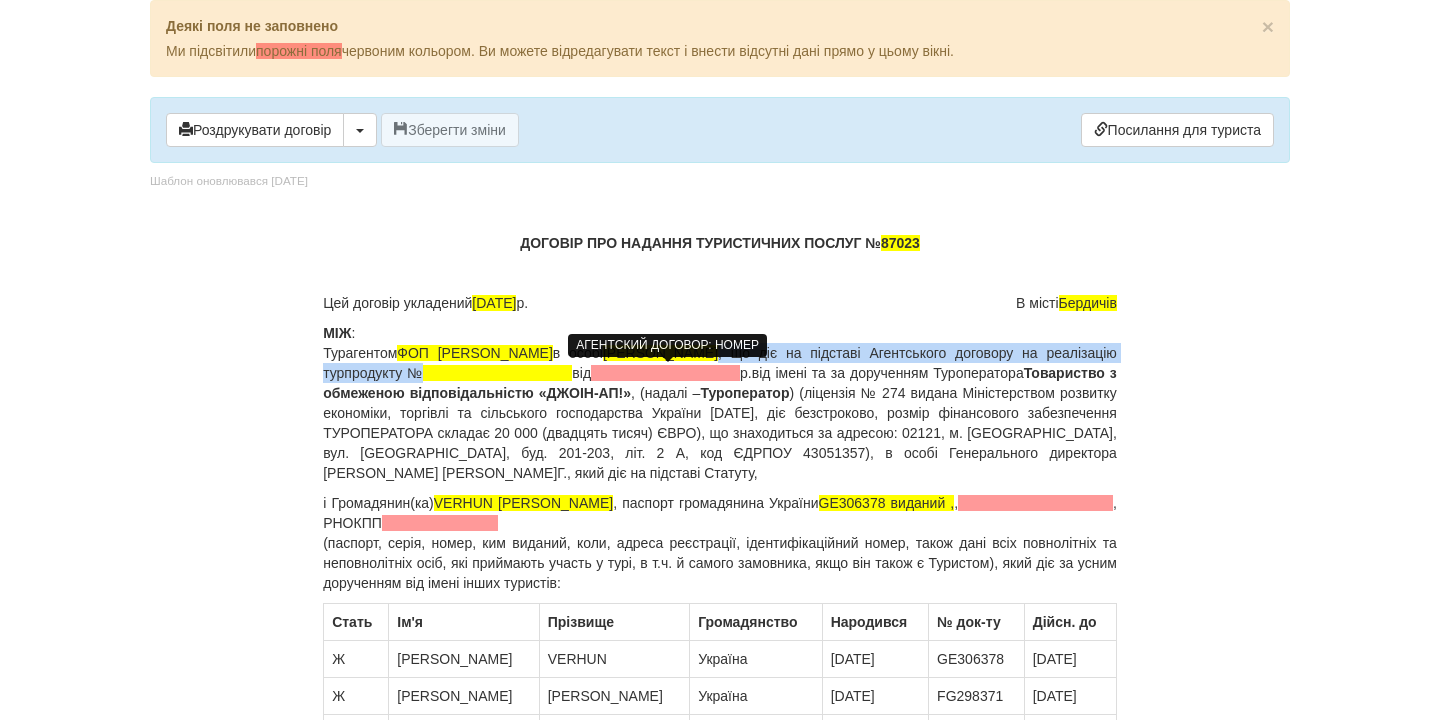 type 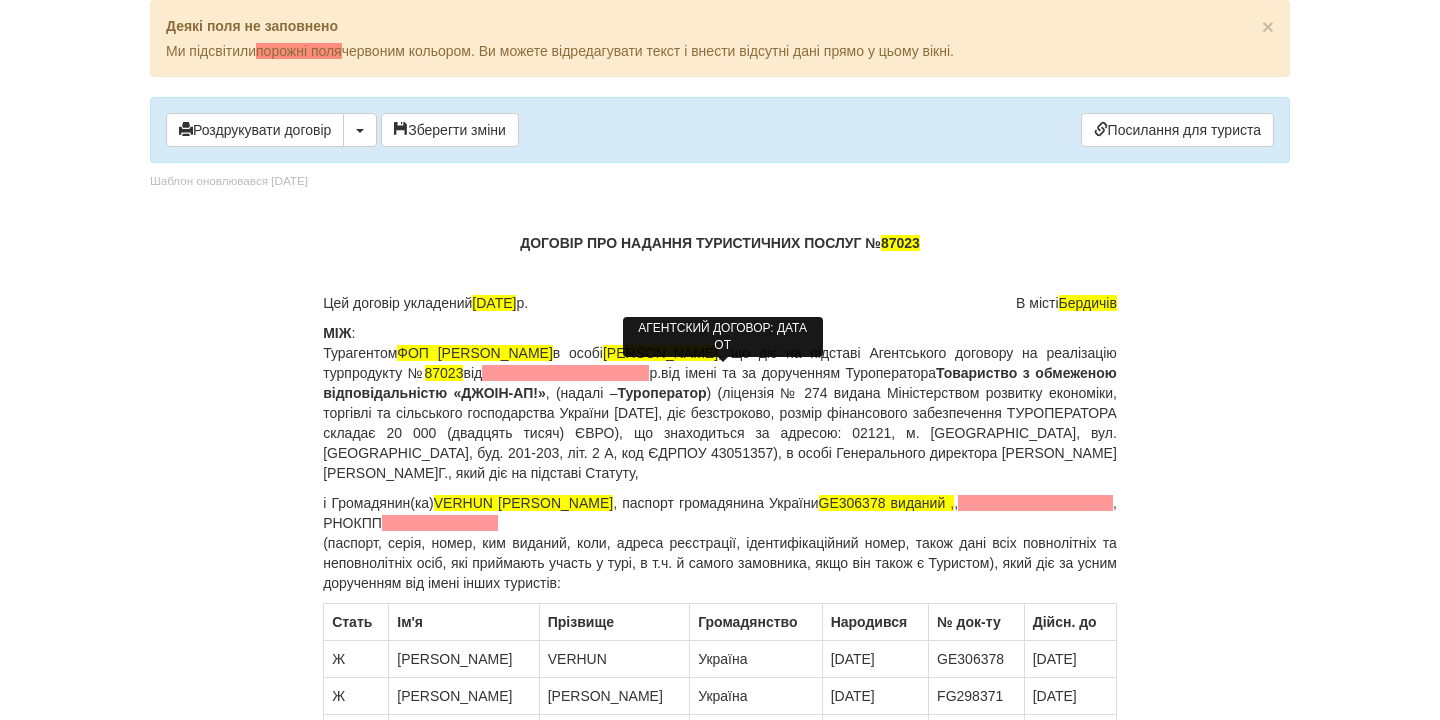 click at bounding box center [565, 373] 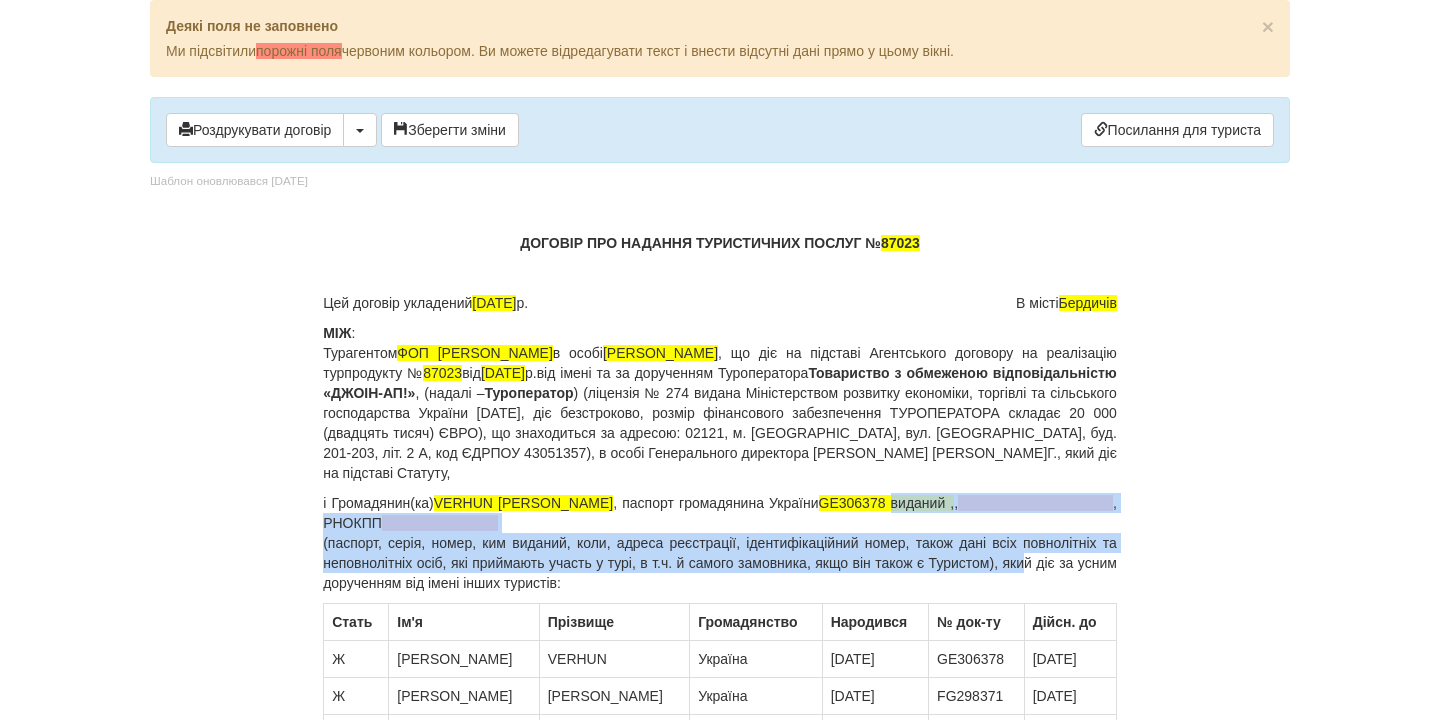 drag, startPoint x: 842, startPoint y: 504, endPoint x: 1052, endPoint y: 561, distance: 217.59825 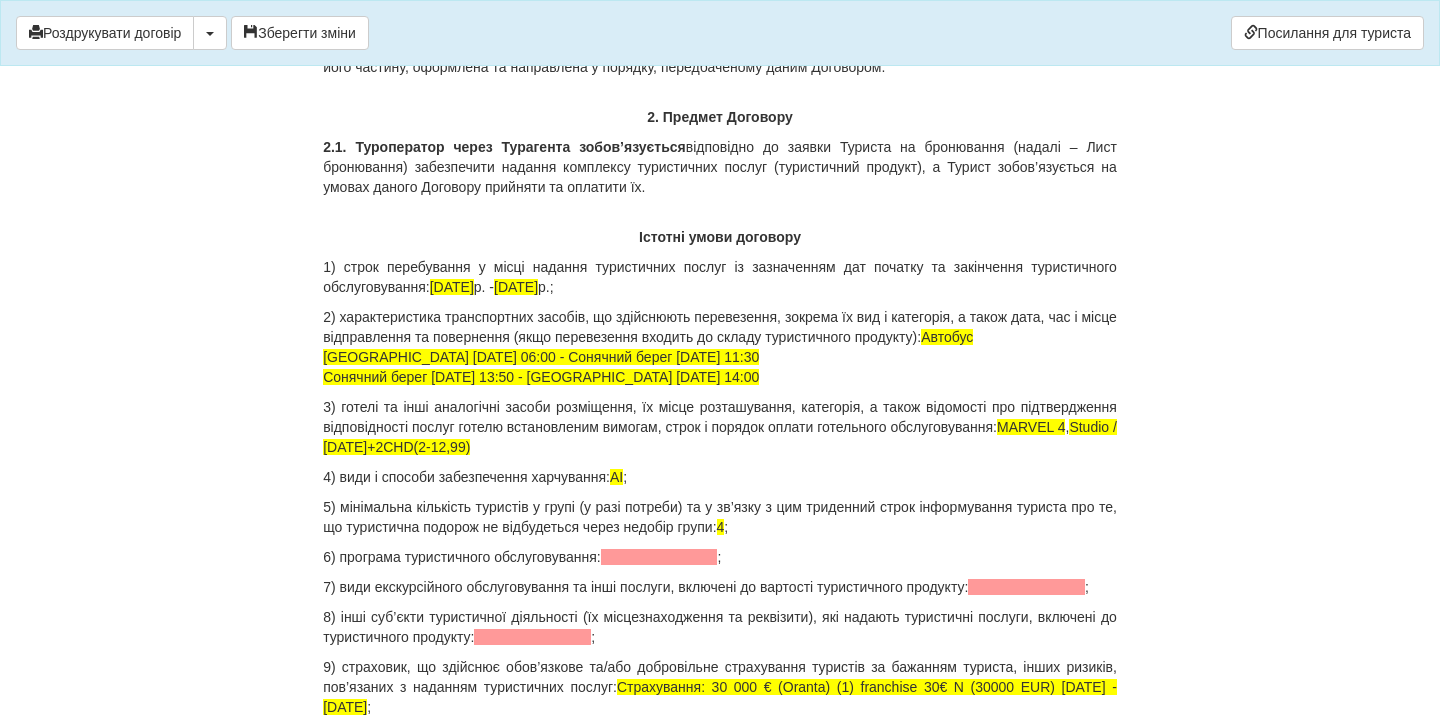 scroll, scrollTop: 1761, scrollLeft: 0, axis: vertical 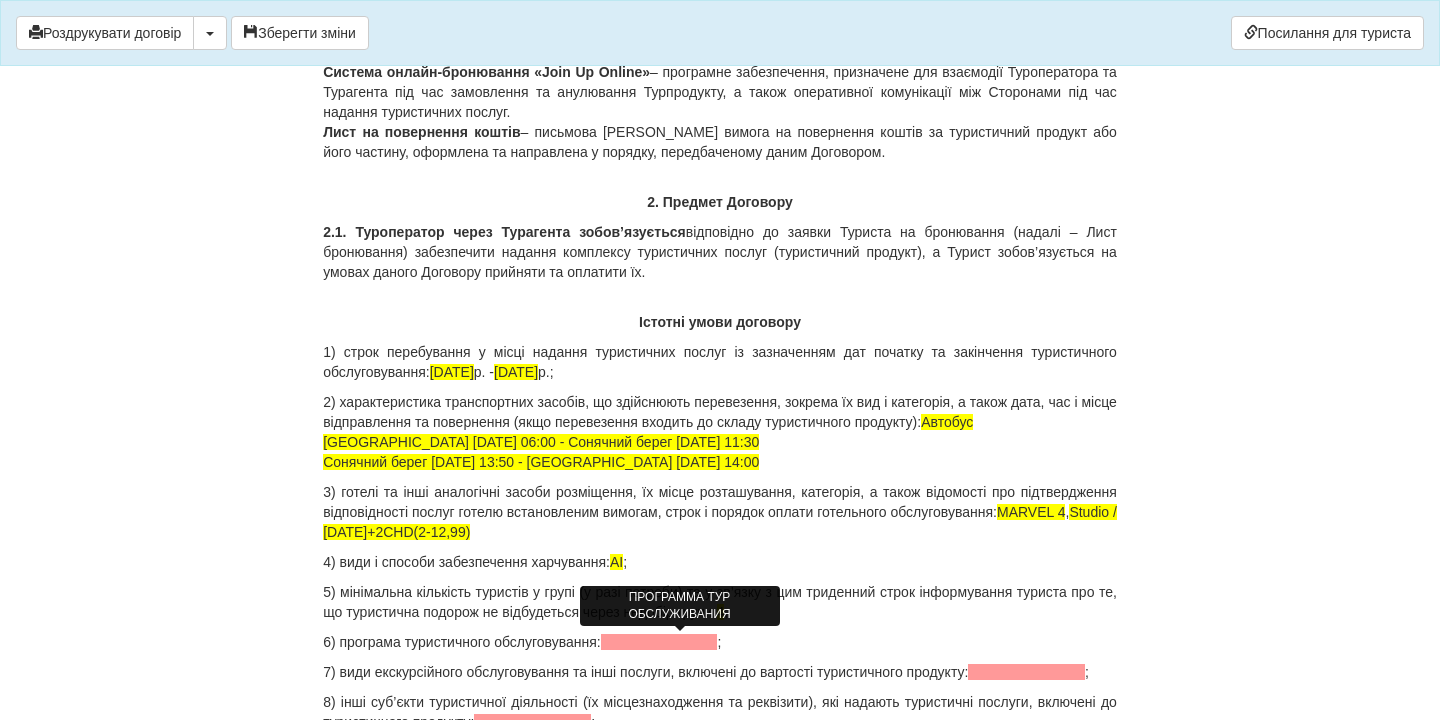 click at bounding box center (659, 642) 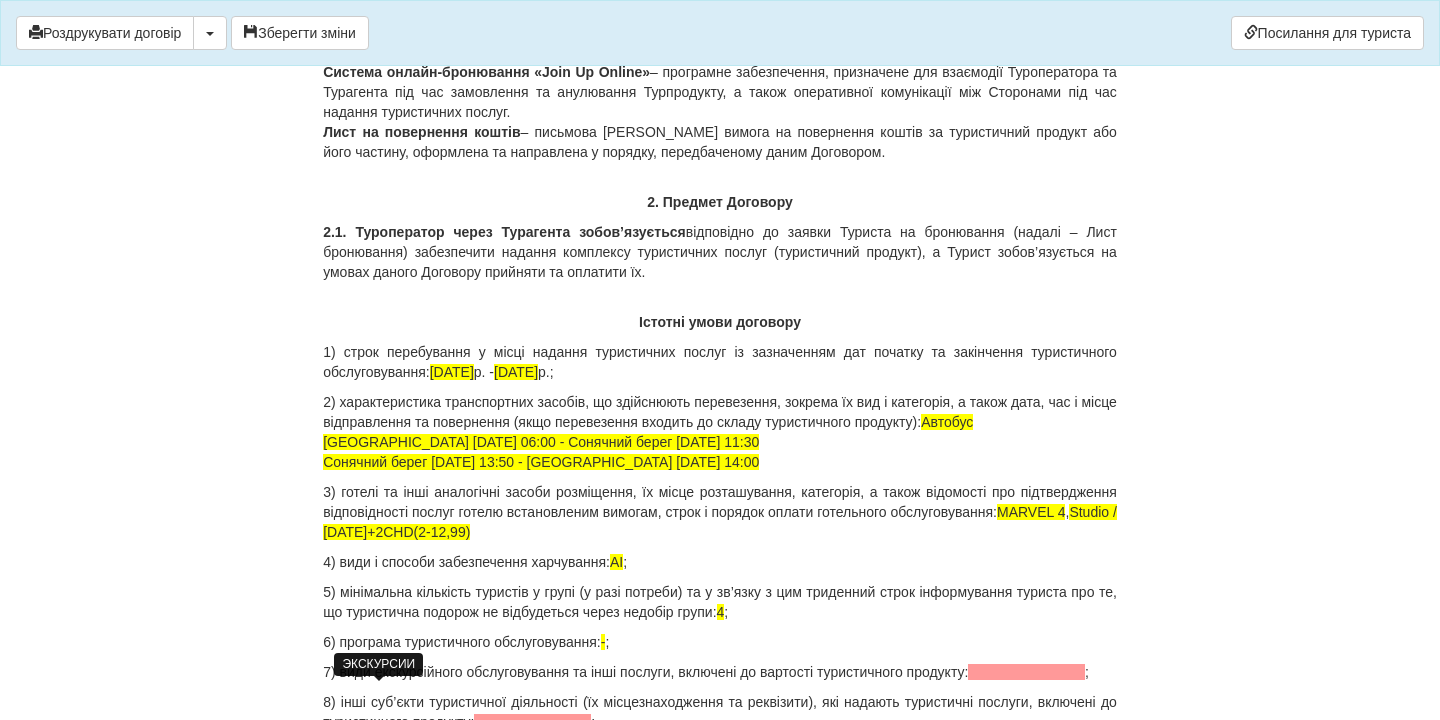 click at bounding box center (1026, 672) 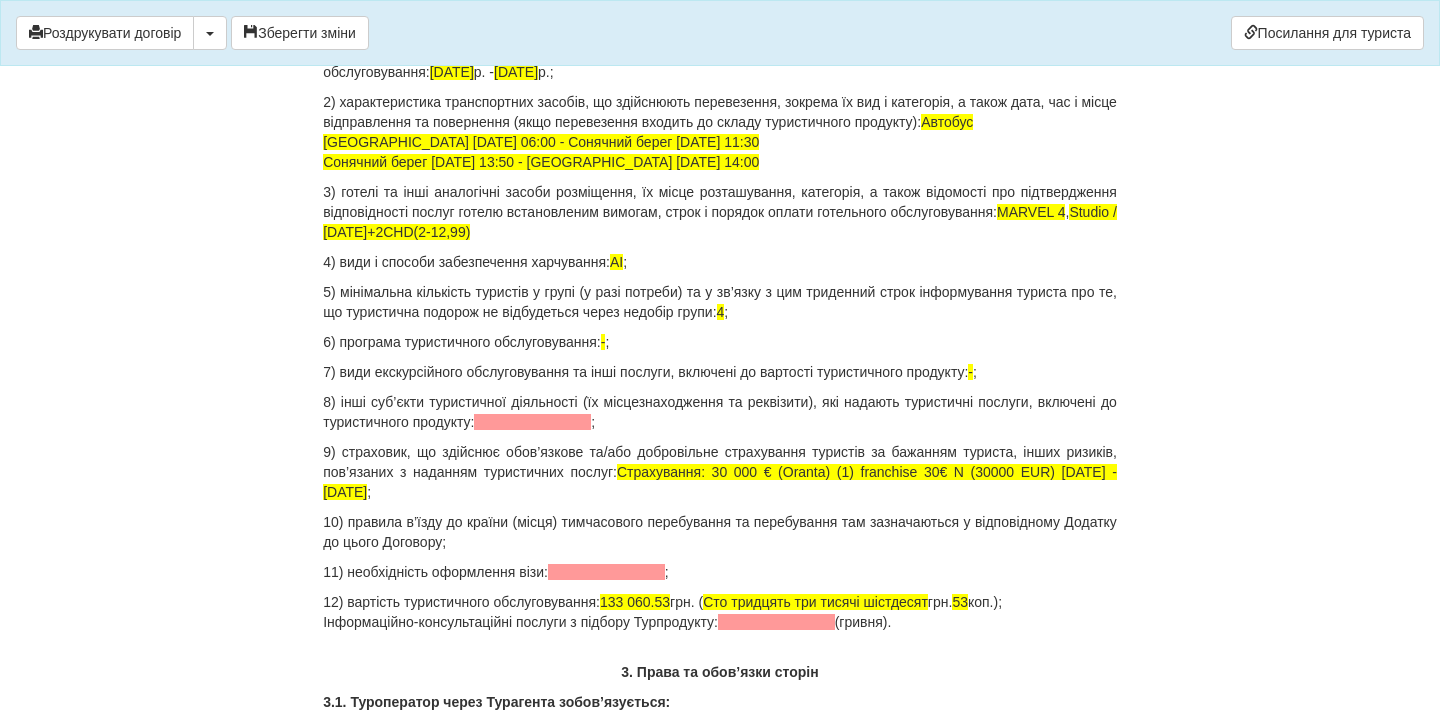 scroll, scrollTop: 2078, scrollLeft: 0, axis: vertical 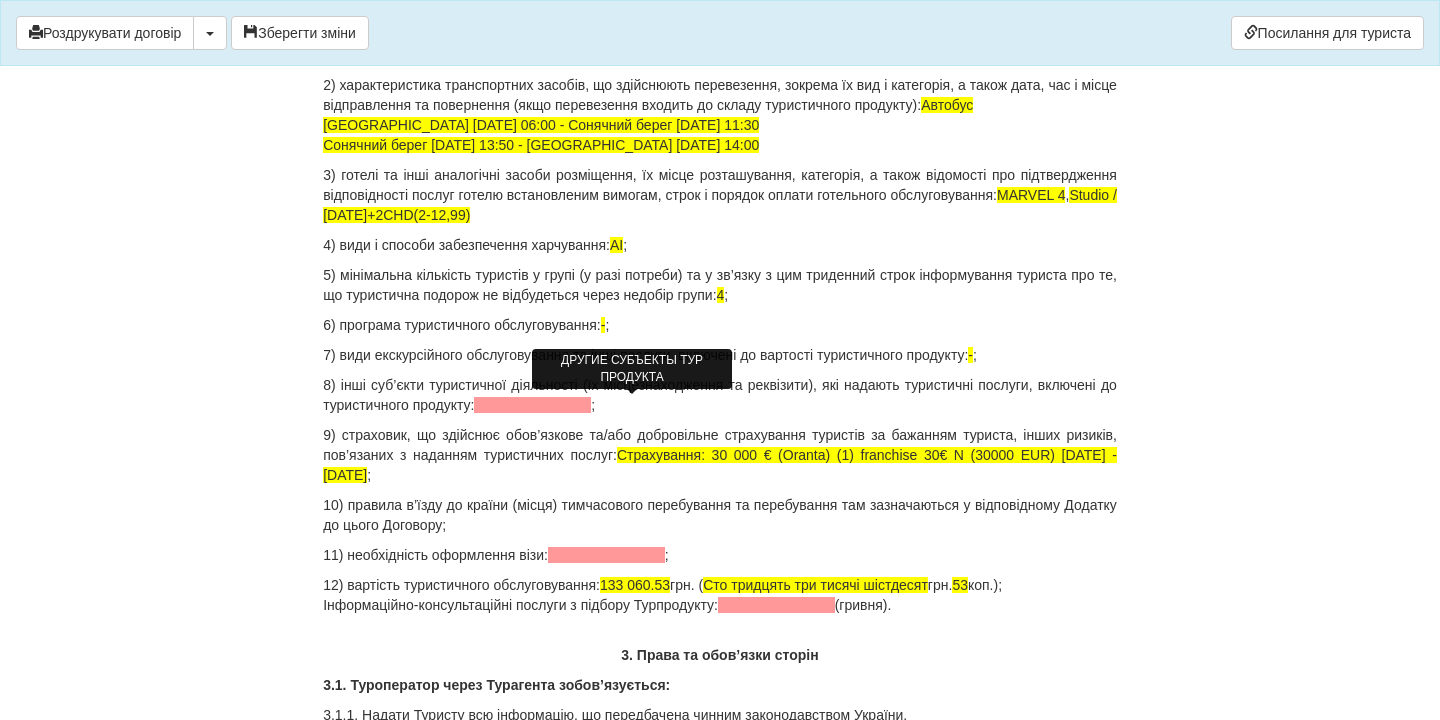click at bounding box center (532, 405) 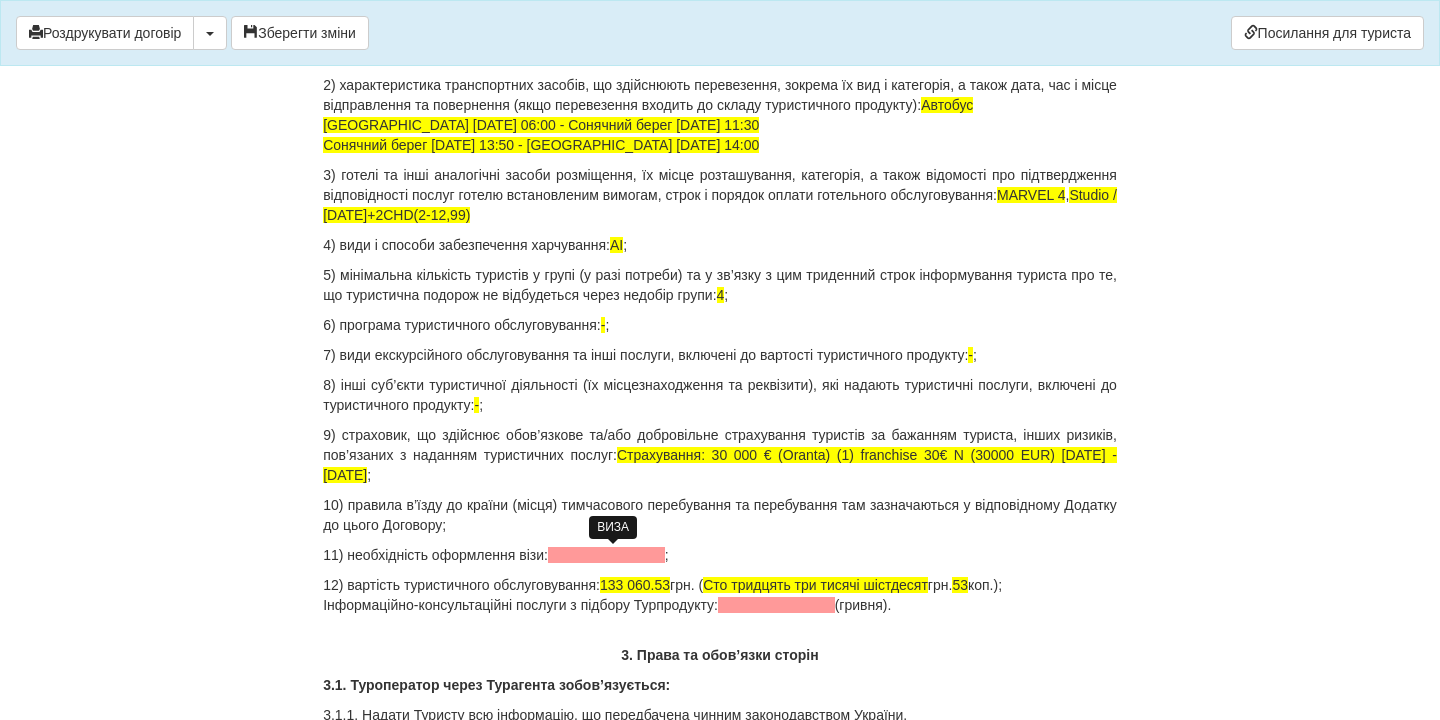 click at bounding box center [606, 555] 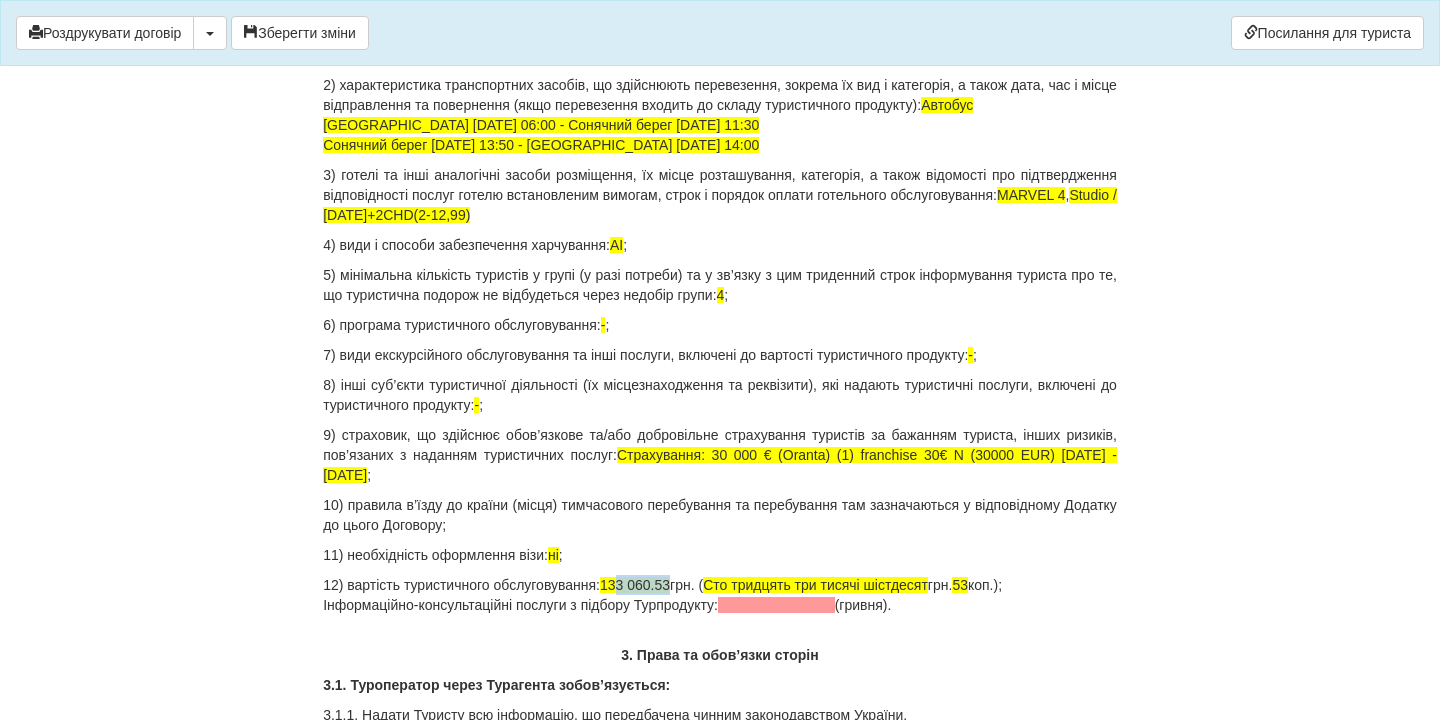 drag, startPoint x: 635, startPoint y: 582, endPoint x: 692, endPoint y: 585, distance: 57.07889 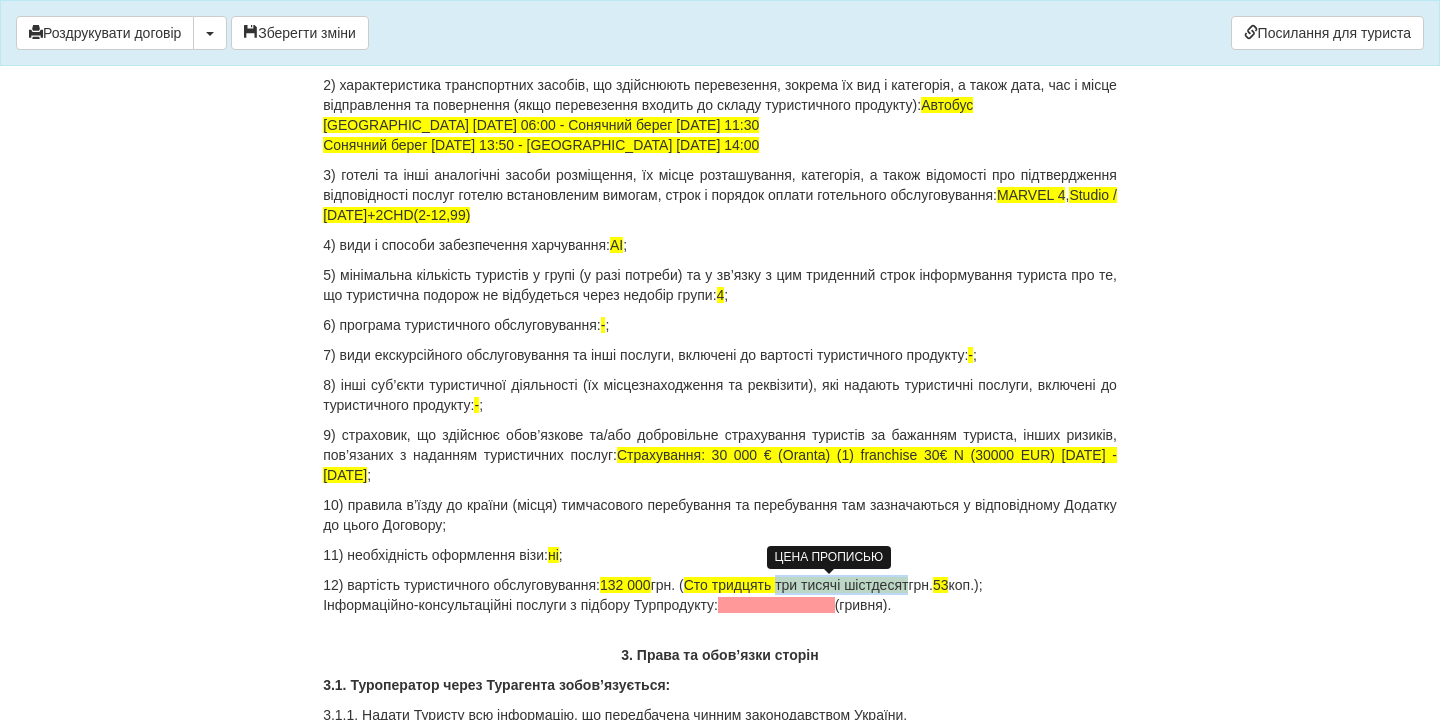 drag, startPoint x: 806, startPoint y: 585, endPoint x: 943, endPoint y: 583, distance: 137.0146 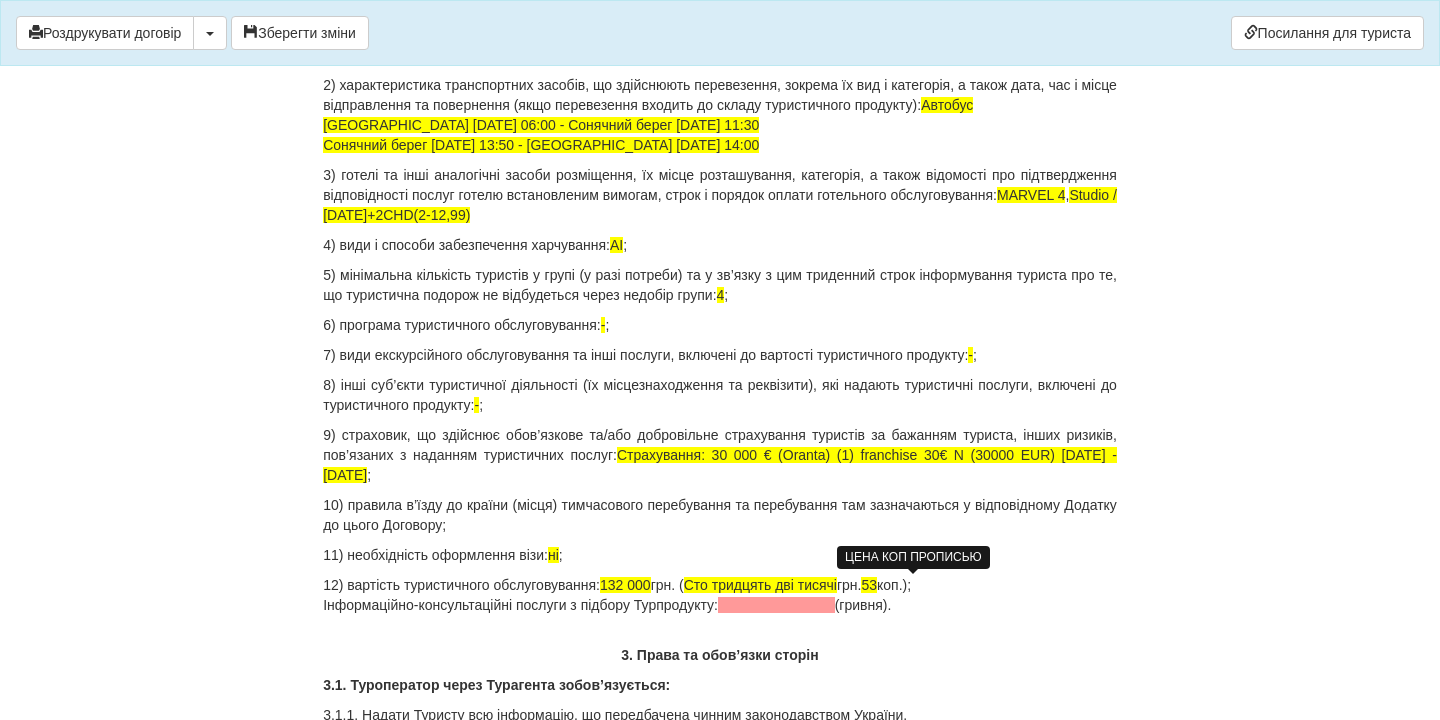click on "53" at bounding box center [869, 585] 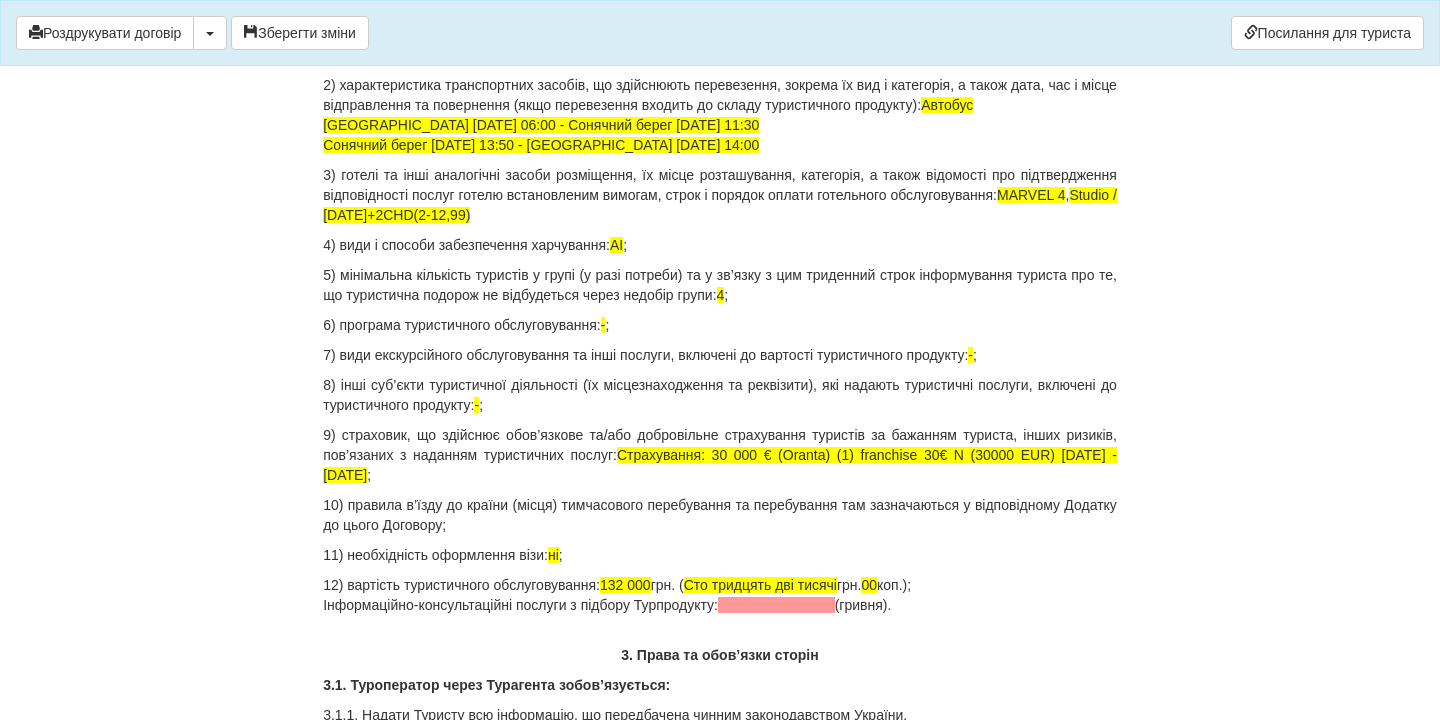 drag, startPoint x: 950, startPoint y: 605, endPoint x: 268, endPoint y: 604, distance: 682.00073 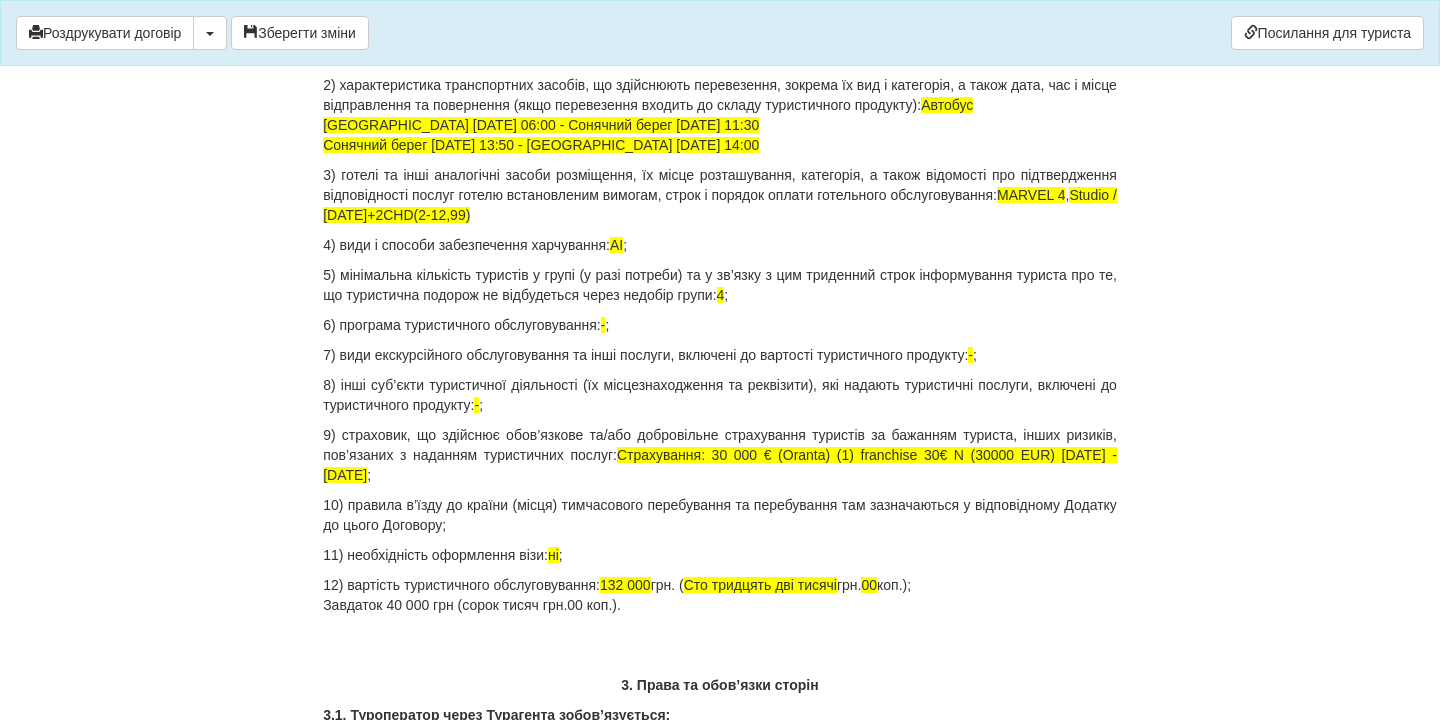 click on "12) вартість туристичного обслуговування:  132 000  грн. ( Сто тридцять дві тисячі  грн.  00  коп.);
Завдаток 40 000 грн (сорок тисяч грн.00 коп.)." at bounding box center [720, 595] 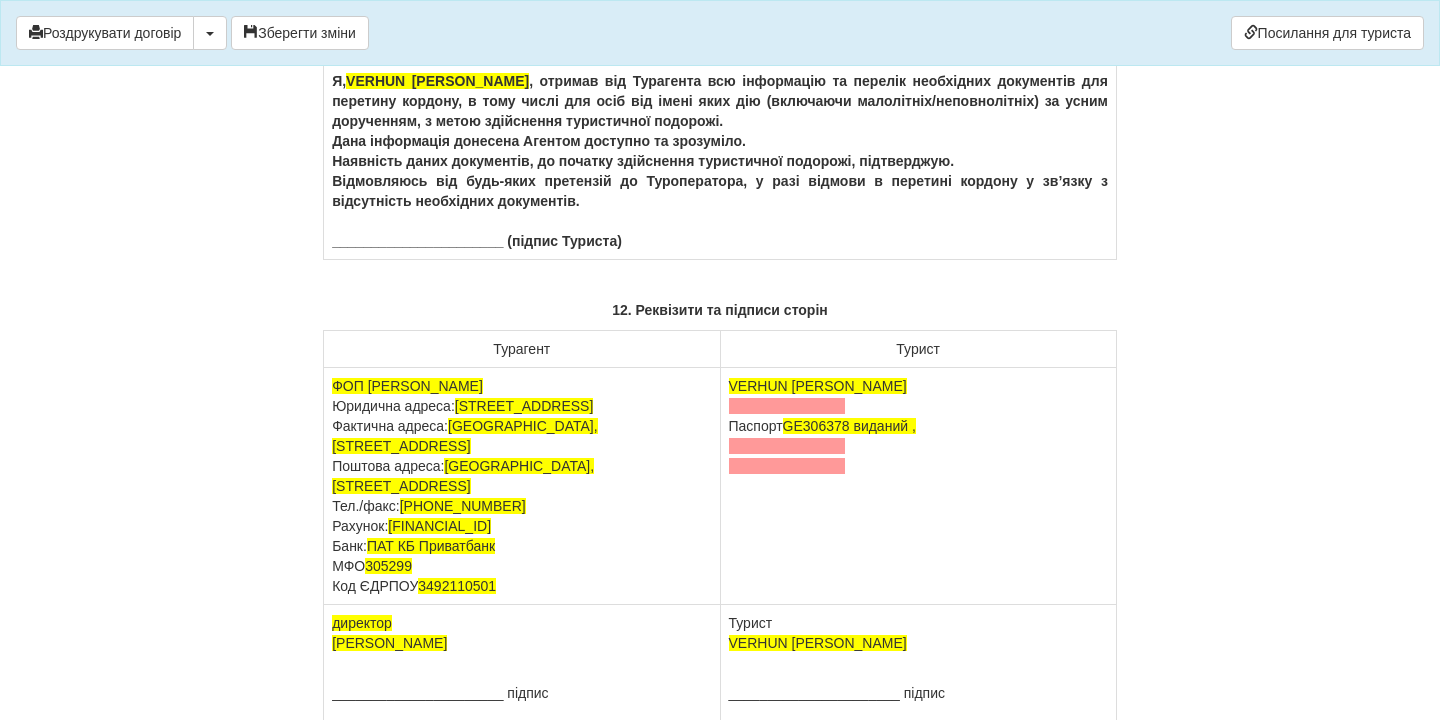 scroll, scrollTop: 12750, scrollLeft: 0, axis: vertical 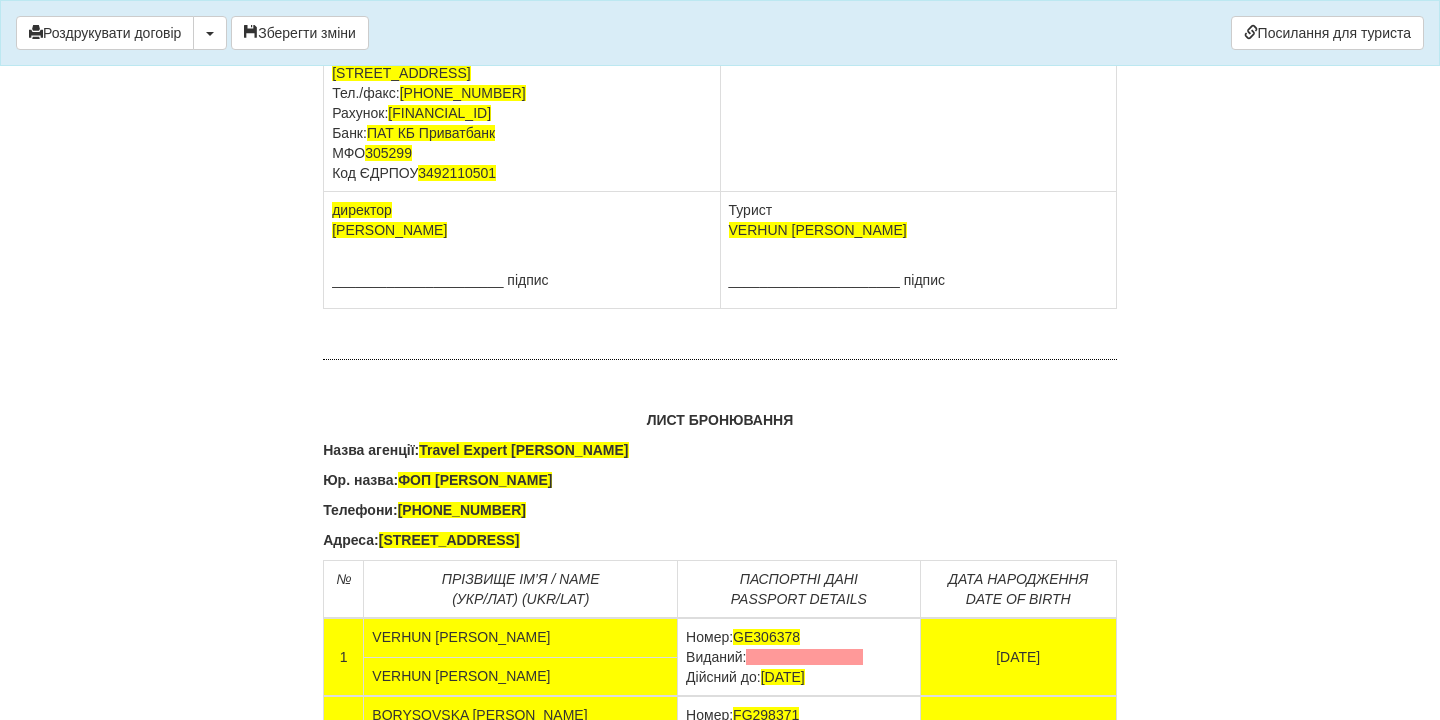 click at bounding box center (787, -7) 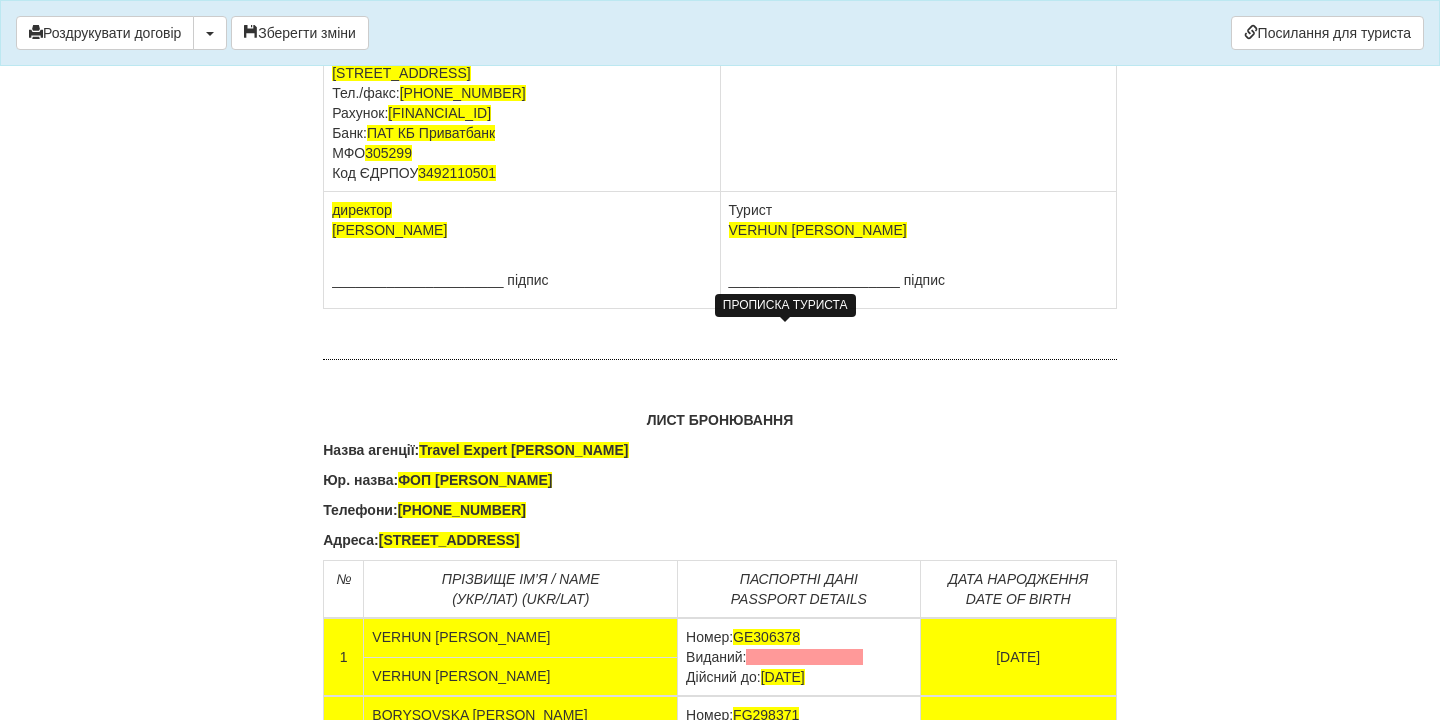 drag, startPoint x: 860, startPoint y: 337, endPoint x: 887, endPoint y: 396, distance: 64.884514 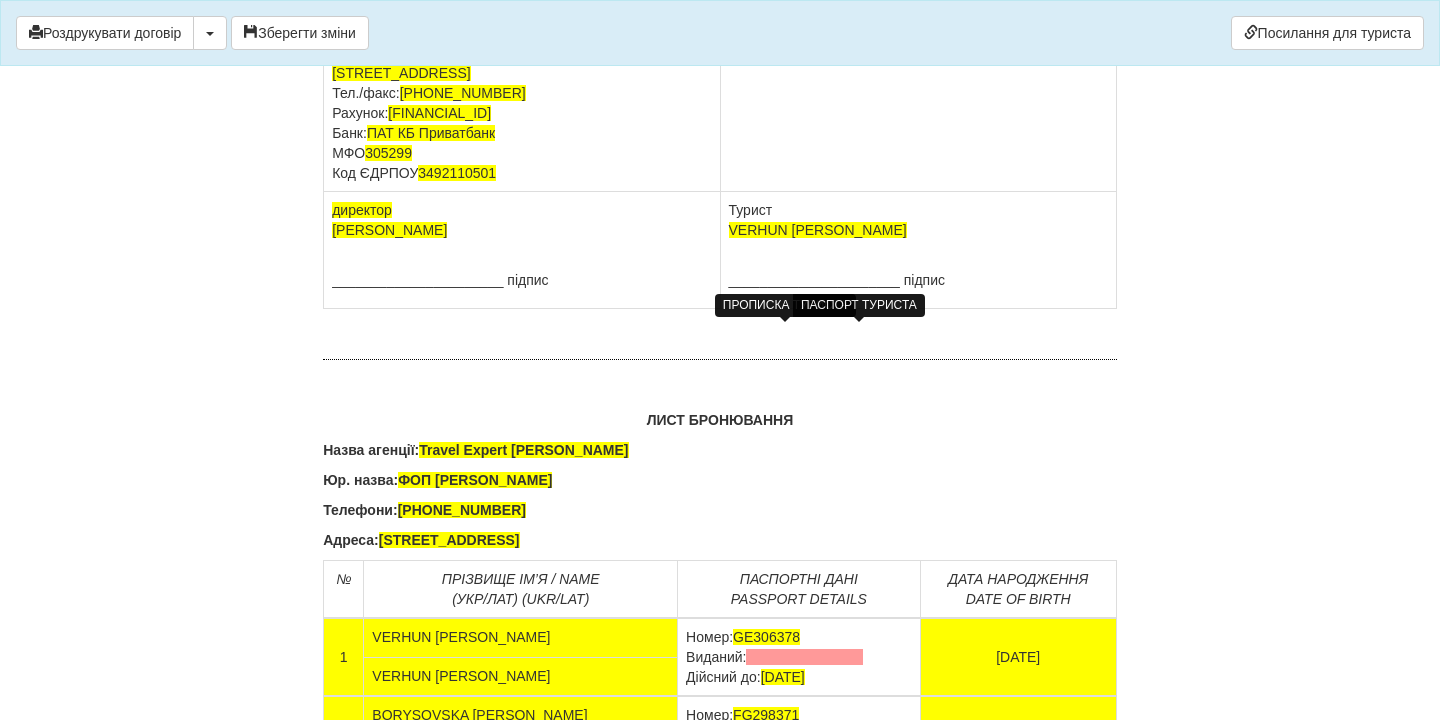 drag, startPoint x: 854, startPoint y: 383, endPoint x: 864, endPoint y: 332, distance: 51.971146 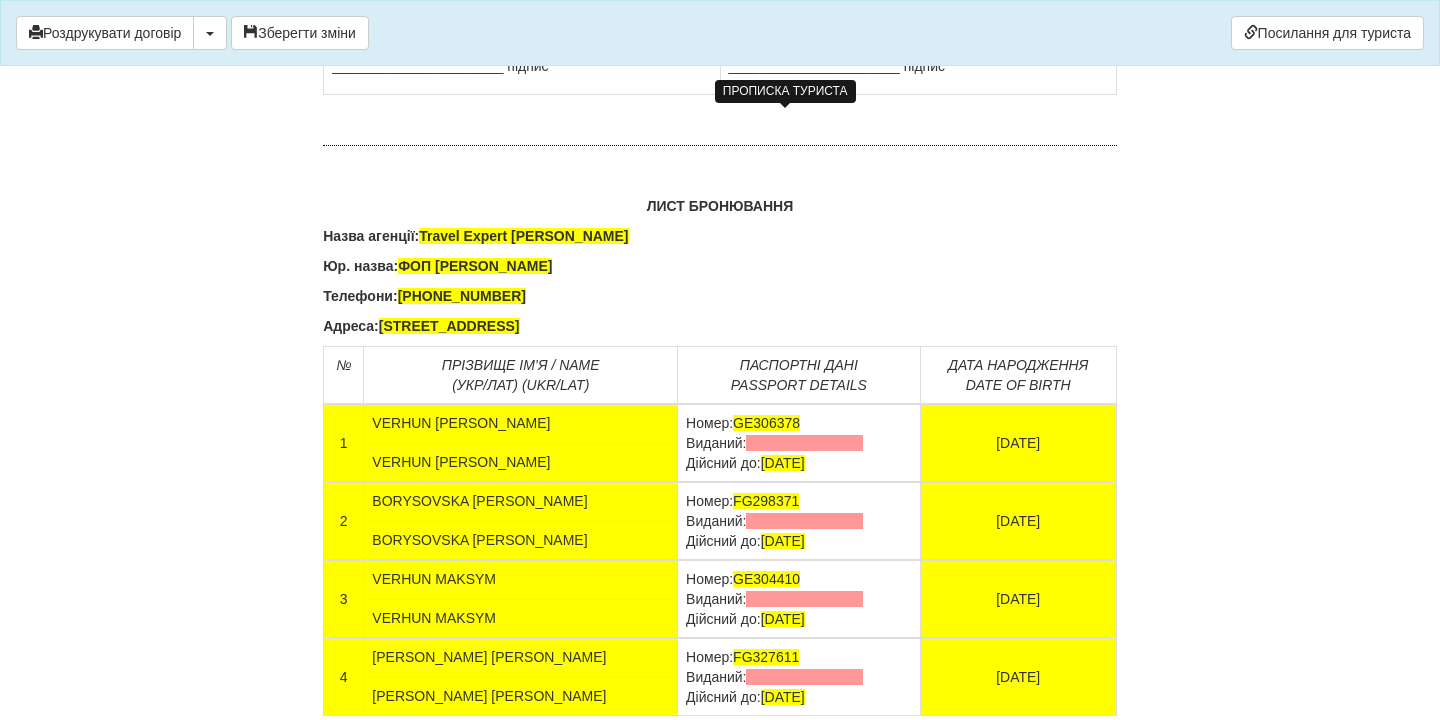 scroll, scrollTop: 13522, scrollLeft: 0, axis: vertical 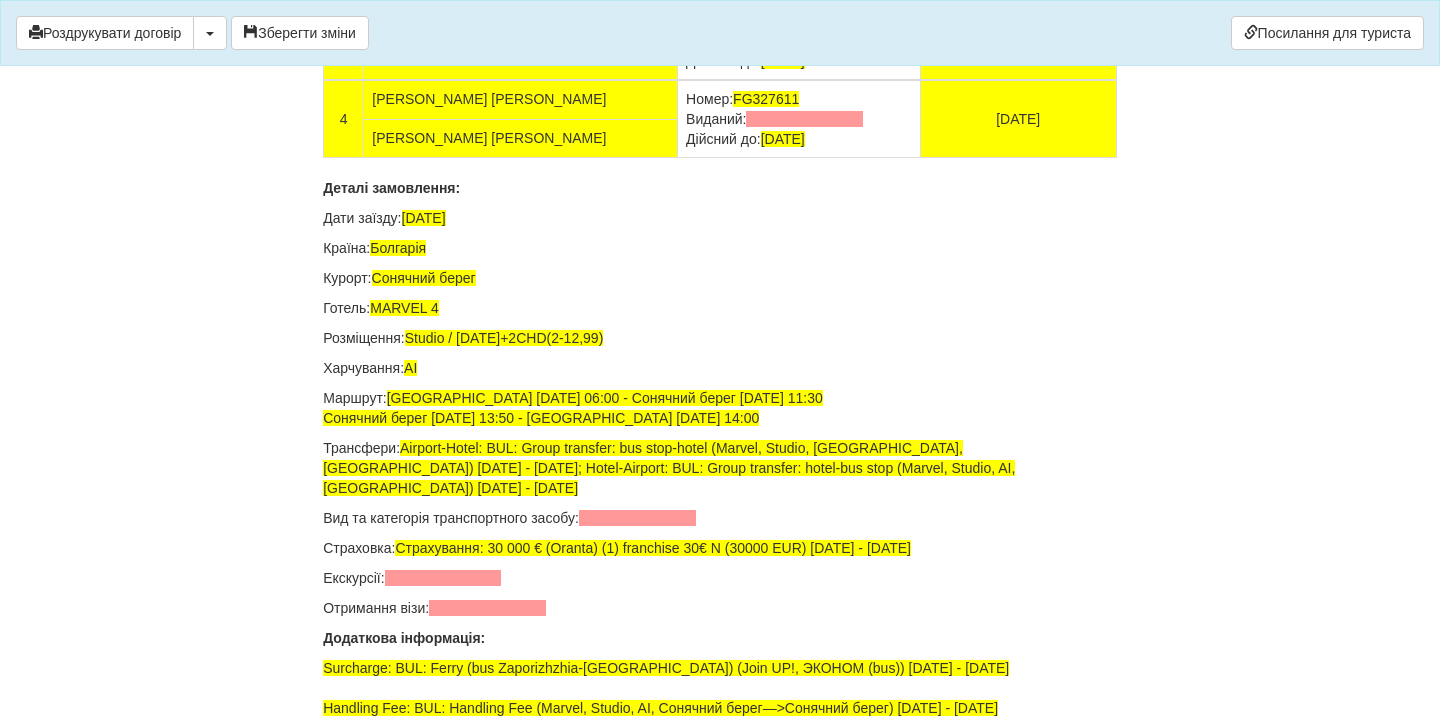 drag, startPoint x: 816, startPoint y: 224, endPoint x: 630, endPoint y: 224, distance: 186 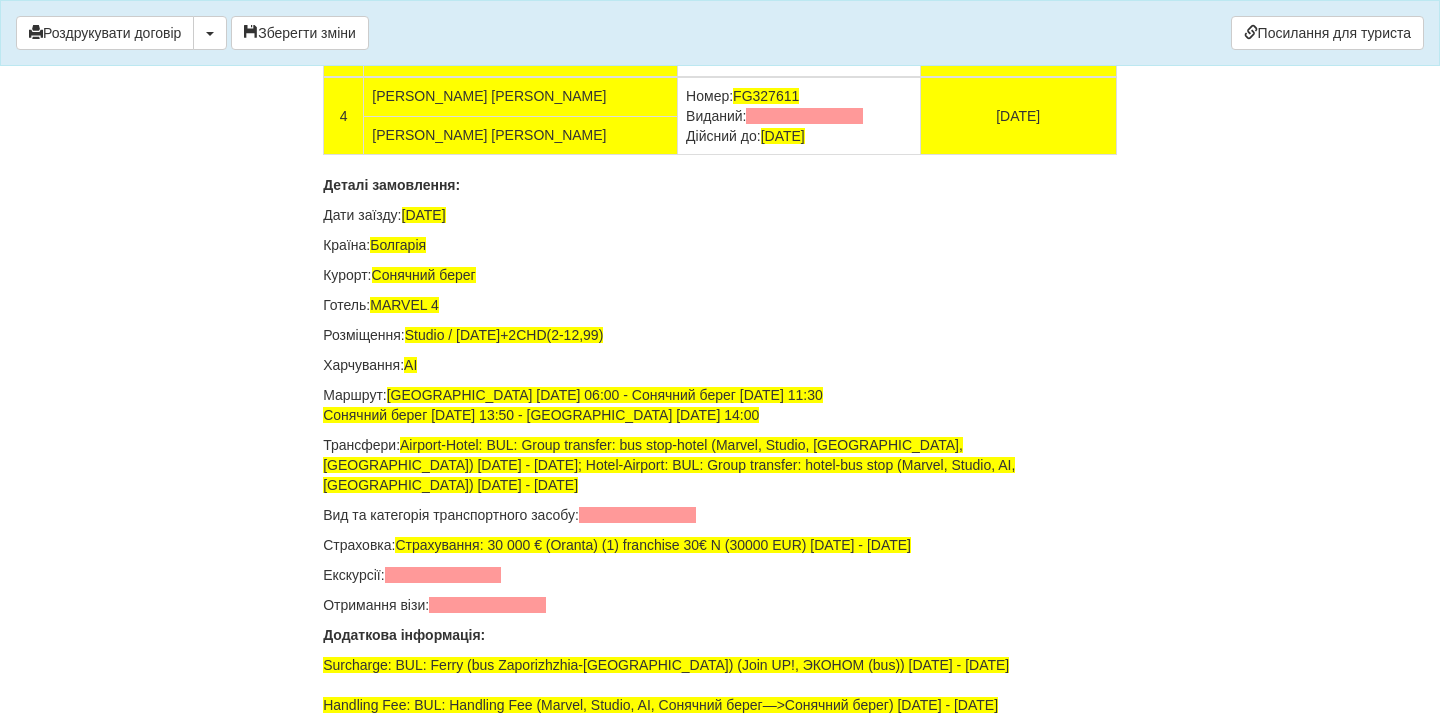 drag, startPoint x: 813, startPoint y: 305, endPoint x: 632, endPoint y: 300, distance: 181.06905 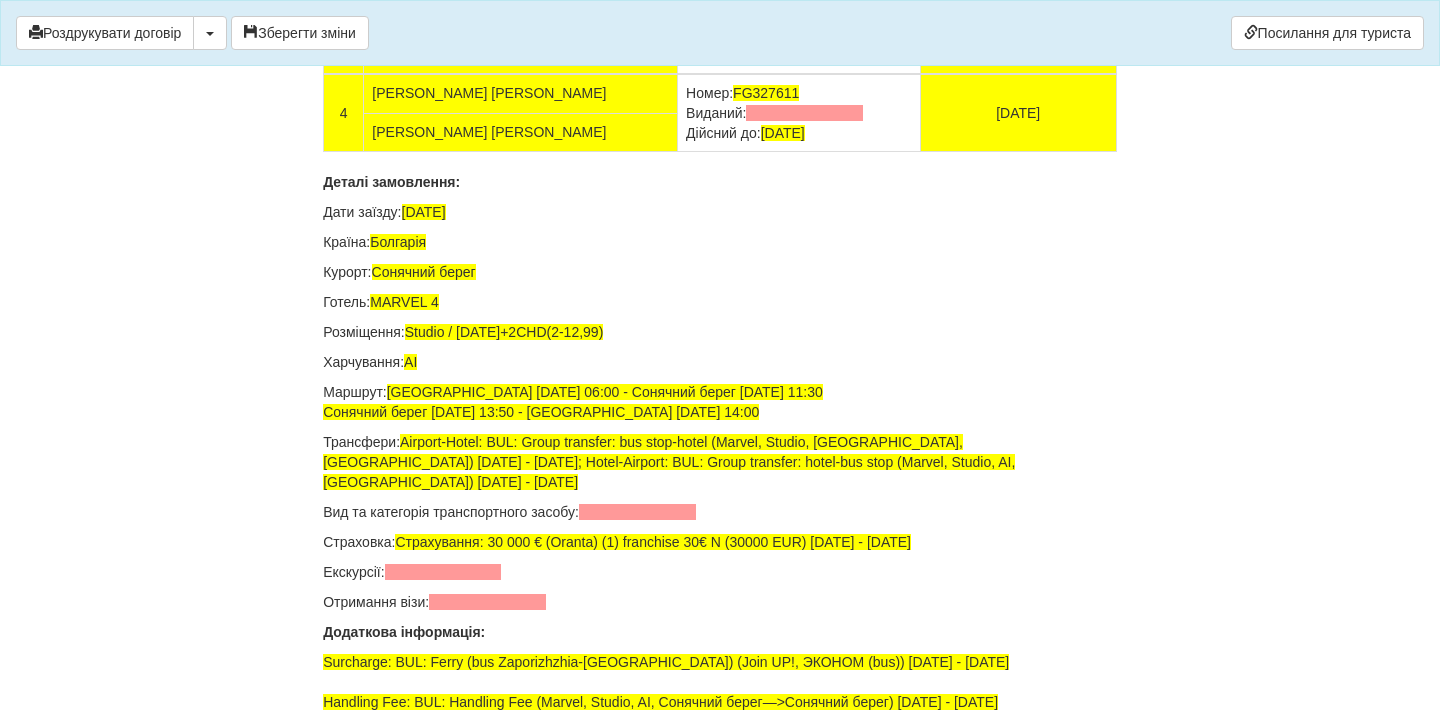 drag, startPoint x: 819, startPoint y: 377, endPoint x: 629, endPoint y: 376, distance: 190.00262 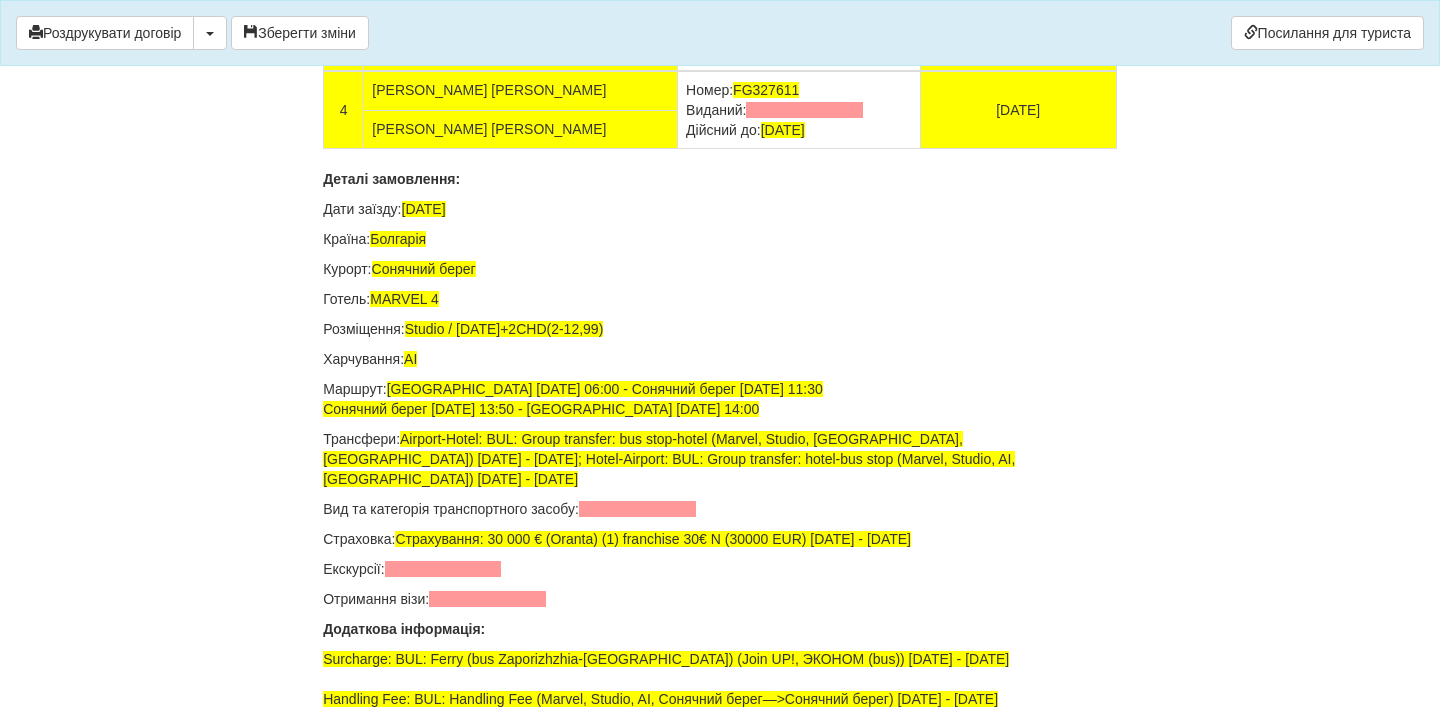 drag, startPoint x: 814, startPoint y: 452, endPoint x: 627, endPoint y: 448, distance: 187.04277 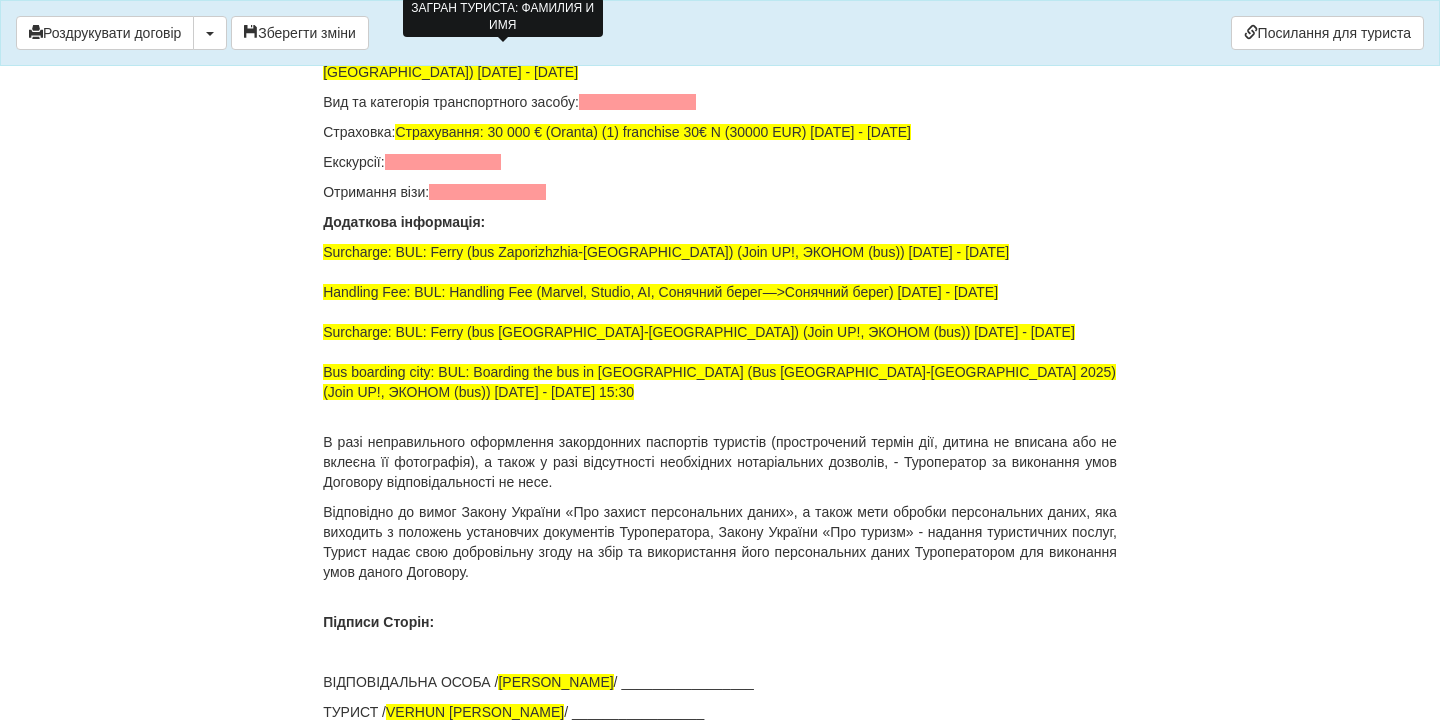 scroll, scrollTop: 13934, scrollLeft: 0, axis: vertical 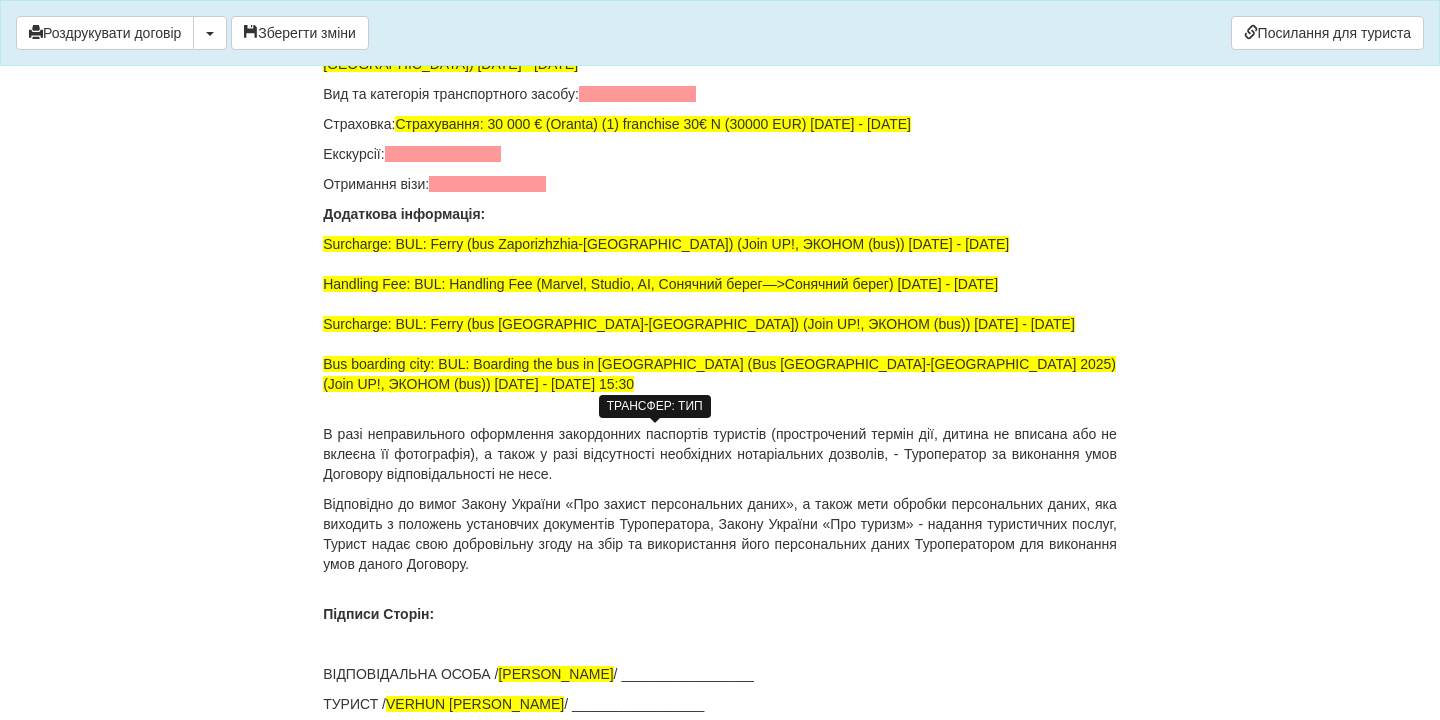 click at bounding box center [637, 94] 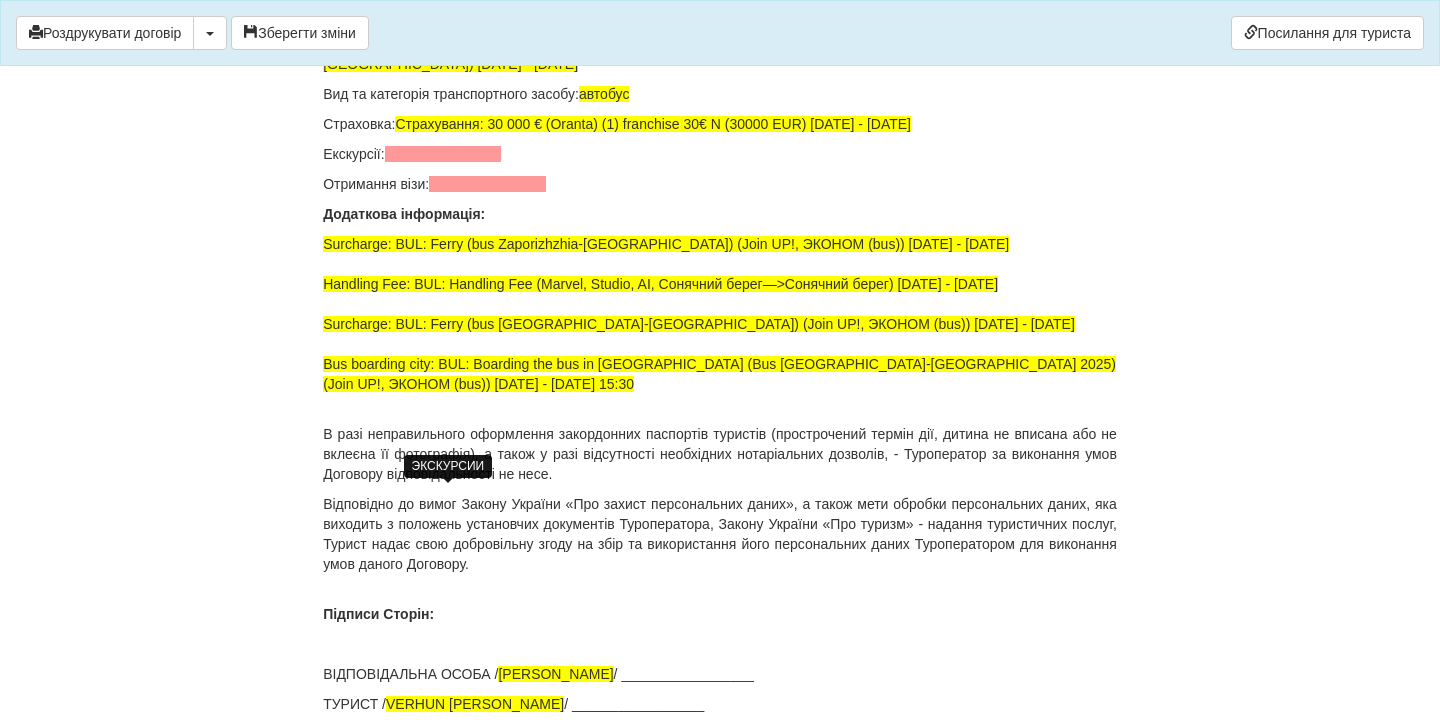 click at bounding box center (443, 154) 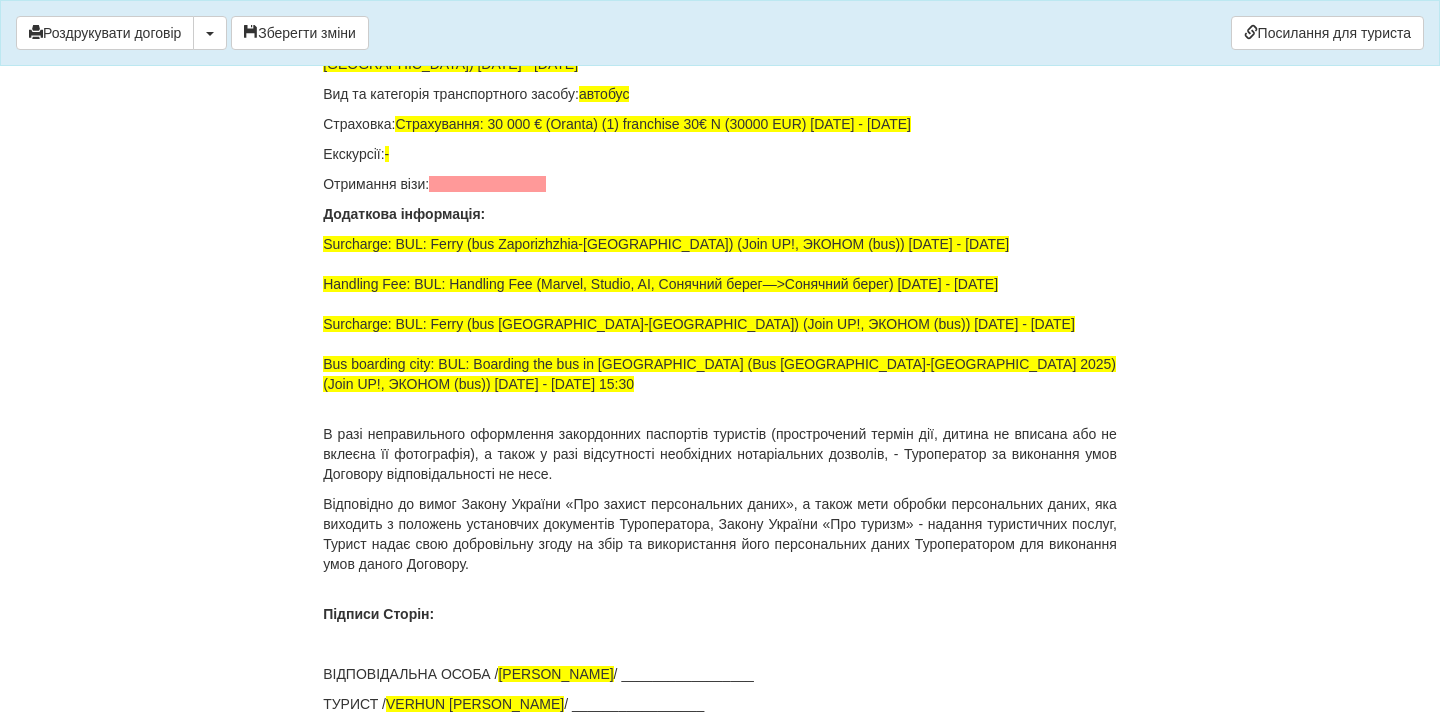 click on "ДОГОВІР ПРО НАДАННЯ ТУРИСТИЧНИХ ПОСЛУГ № 87023
Цей договір укладений  09.07.2025  р.
В місті  Бердичів
МІЖ :
Турагентом  ФОП Дембіцька Карина Сергіївна  в особі  Дембіцька Карина Сергіївна , що діє на підставі Агентського договору на реалізацію турпродукту № 87023  від  09.07.2025  р.
від імені та за дорученням Туроператора  Товариство з обмеженою відповідальністю «ДЖОІН-АП!» , (надалі –  Туроператор
і Громадянин(ка)  VERHUN OLENA , паспорт громадянина України  GE306378  , який діє за усним дорученням від імені інших туристів:" at bounding box center (720, -6537) 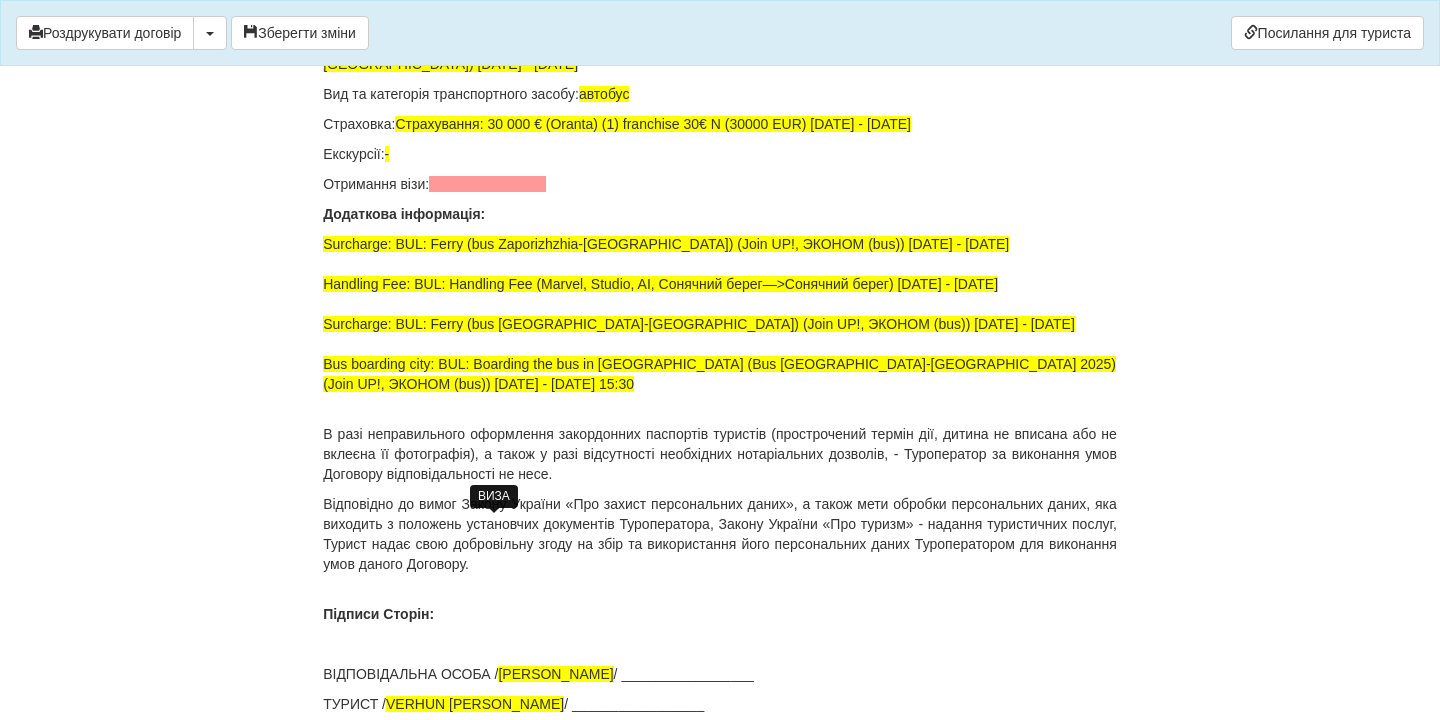 click at bounding box center [487, 184] 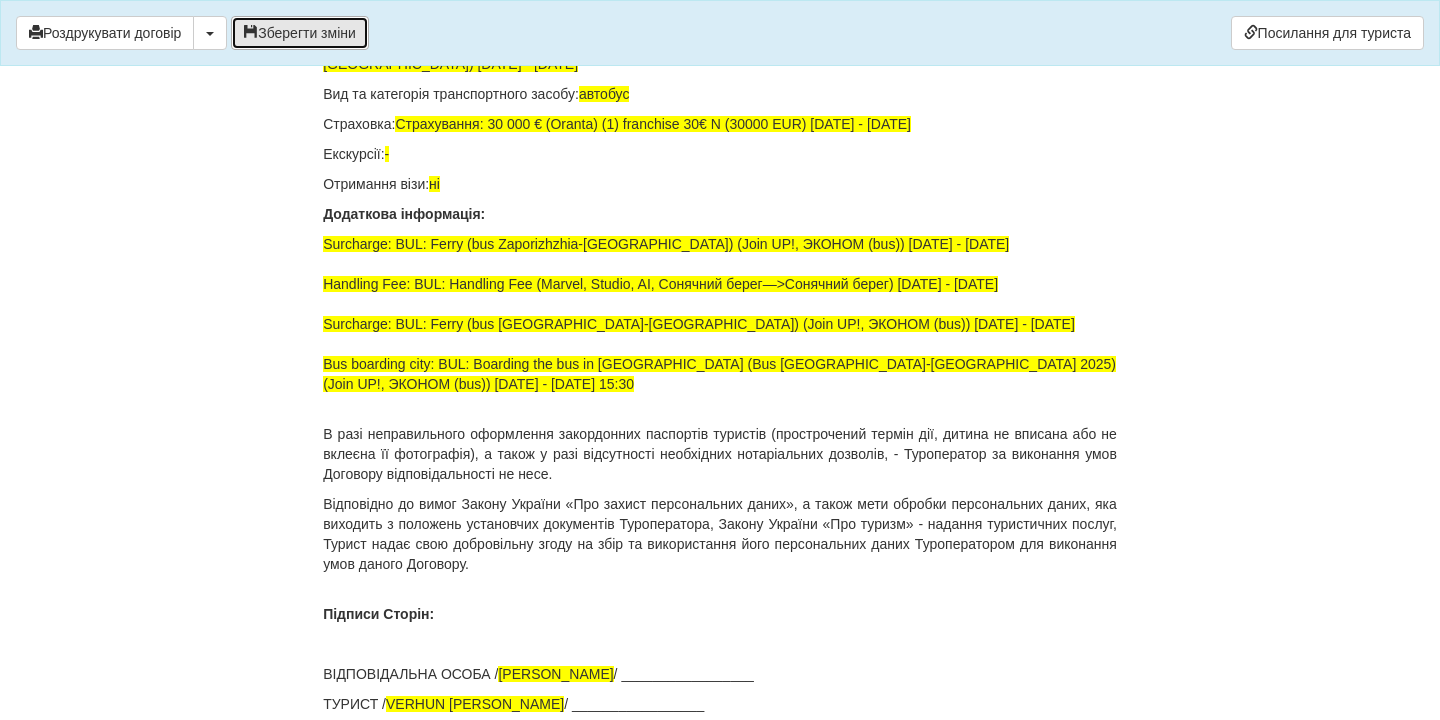 click on "Зберегти зміни" at bounding box center (300, 33) 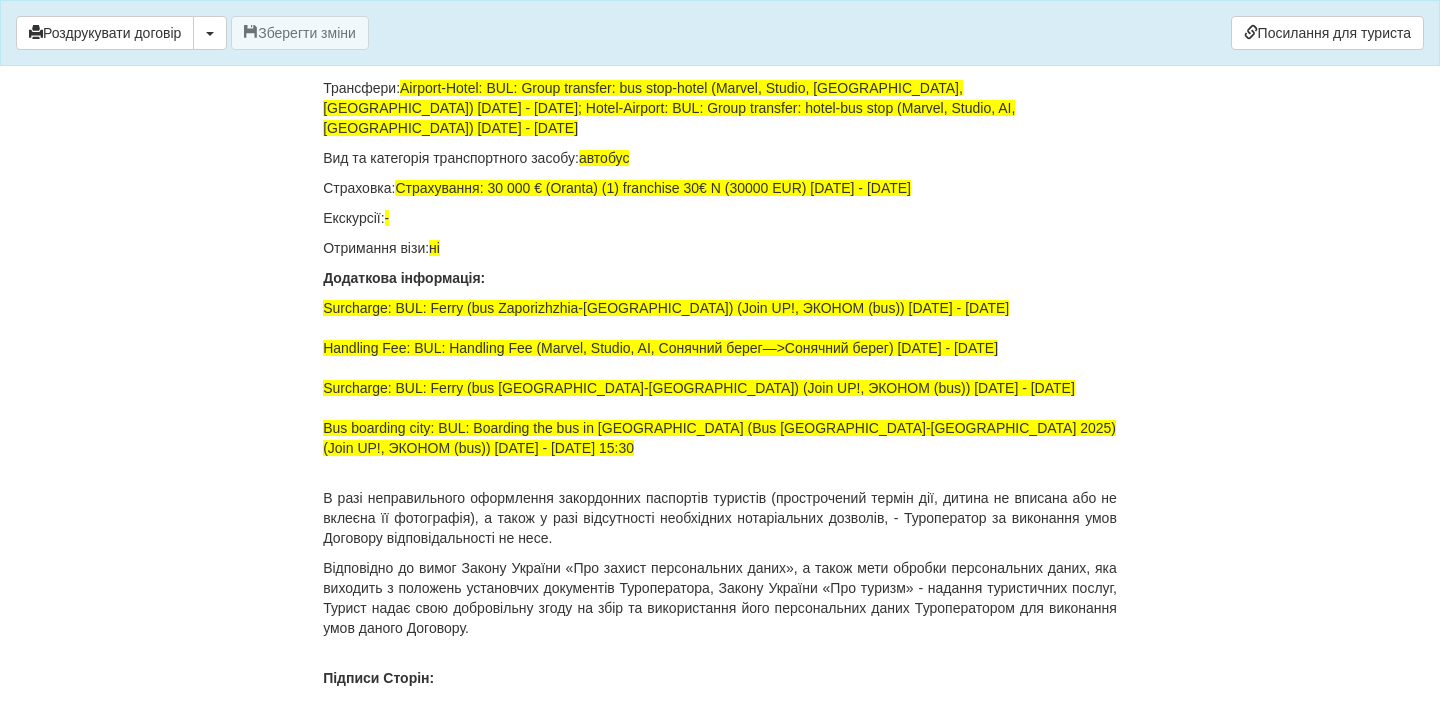 scroll, scrollTop: 13865, scrollLeft: 0, axis: vertical 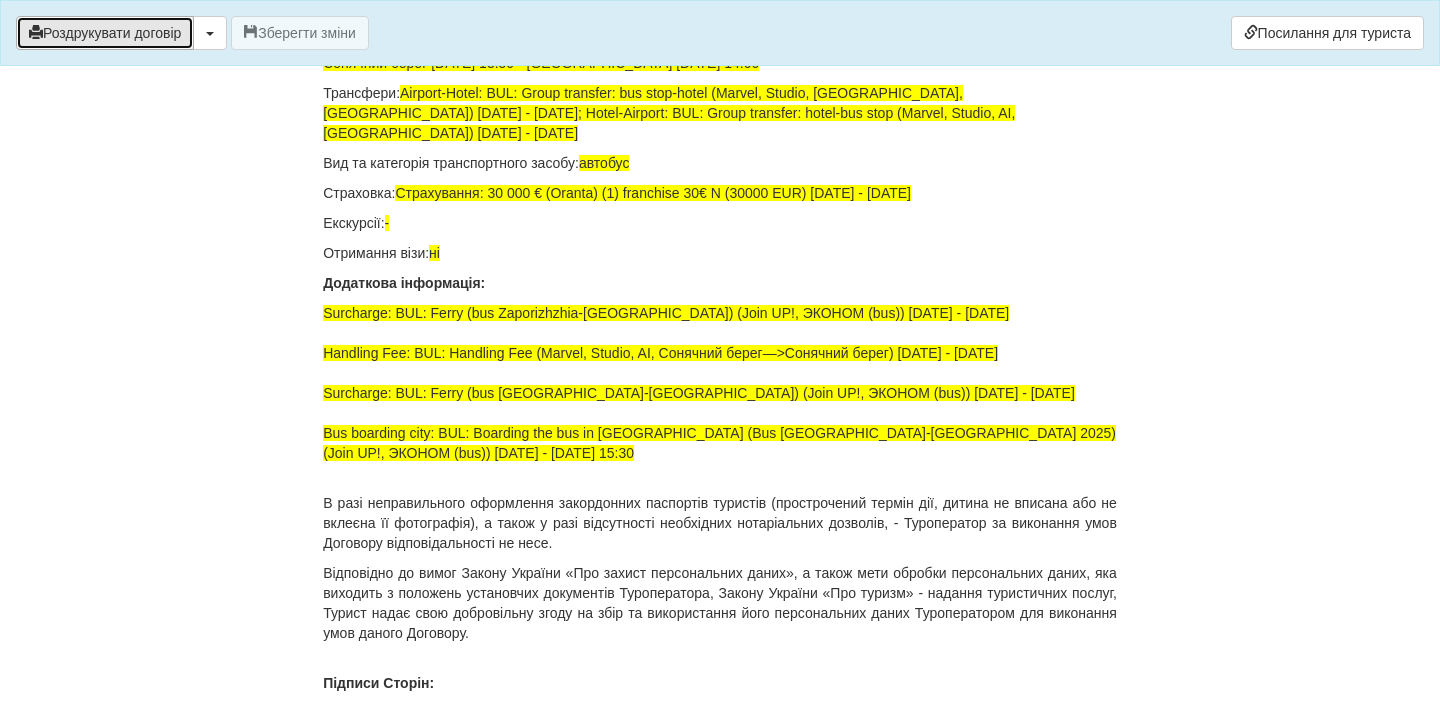 click on "Роздрукувати договір" at bounding box center (105, 33) 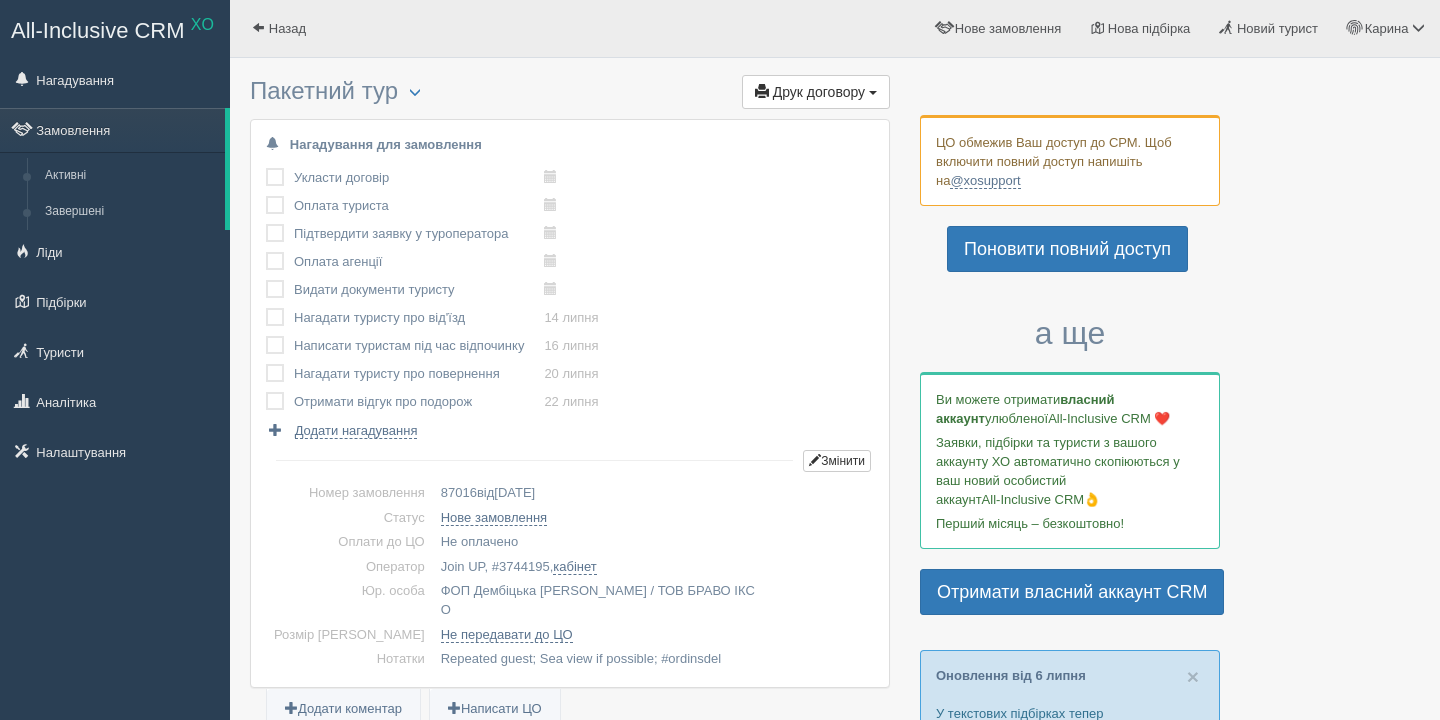 scroll, scrollTop: 0, scrollLeft: 0, axis: both 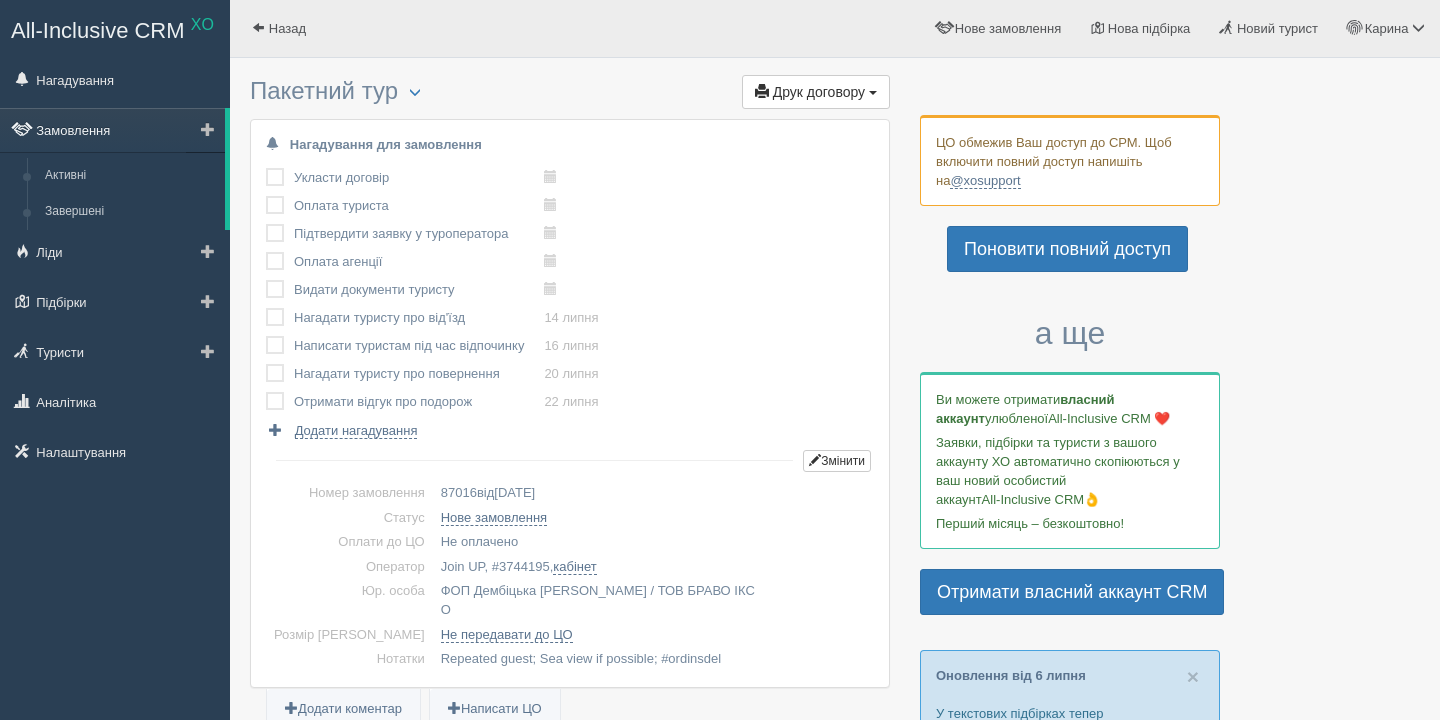 click on "Замовлення" at bounding box center [112, 130] 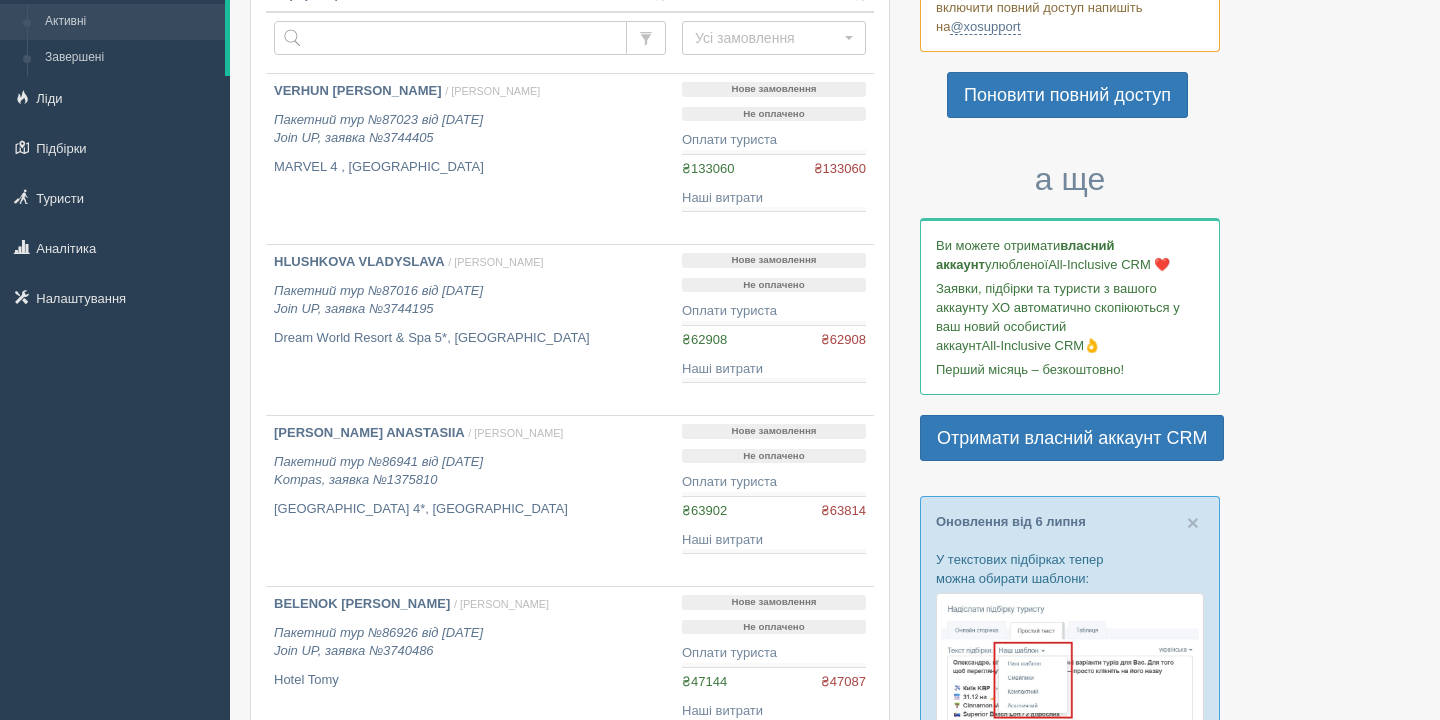 scroll, scrollTop: 155, scrollLeft: 0, axis: vertical 